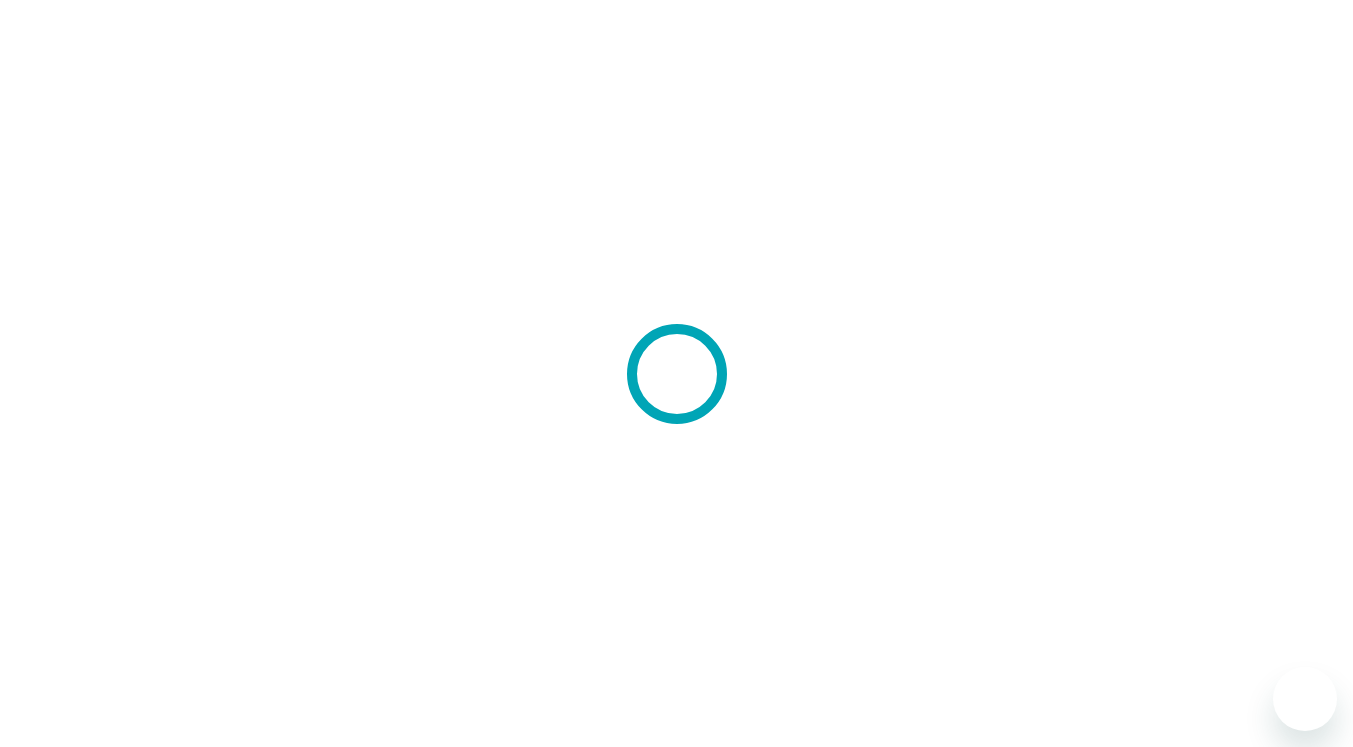 scroll, scrollTop: 0, scrollLeft: 0, axis: both 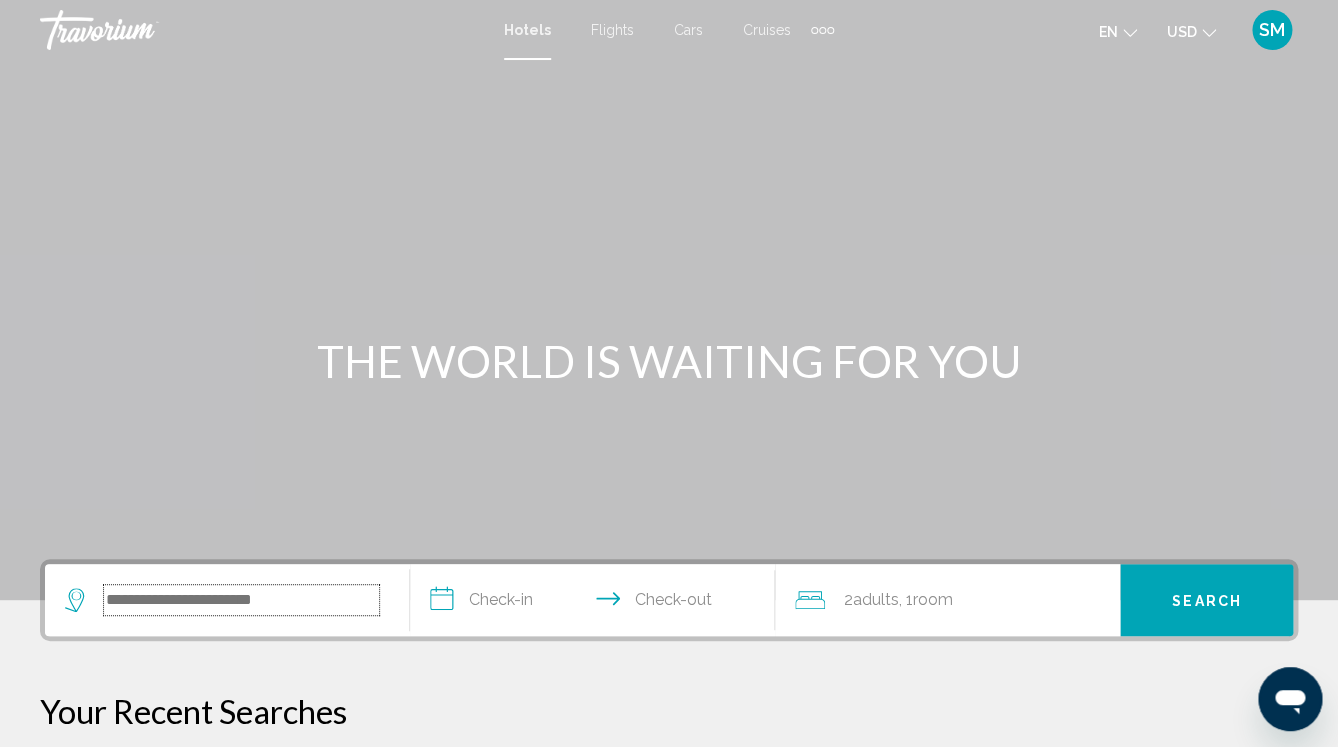 click at bounding box center (241, 600) 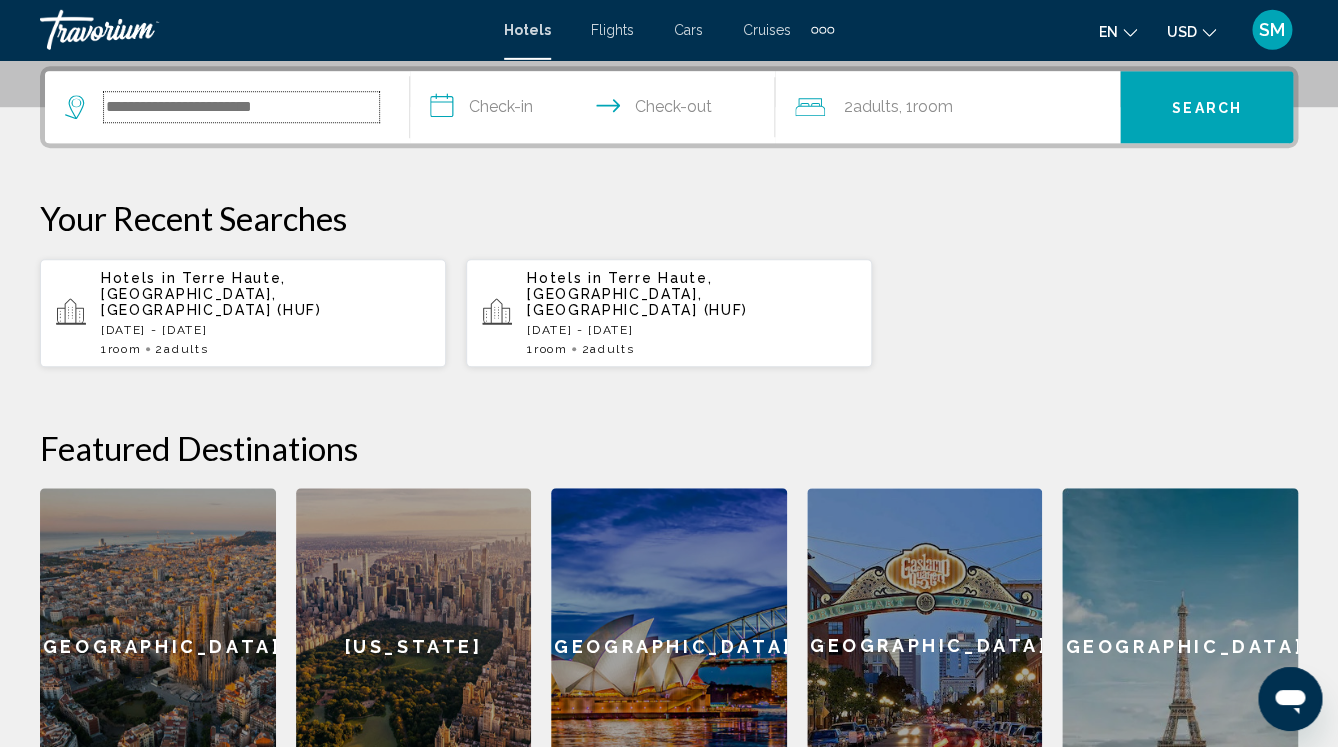 scroll, scrollTop: 494, scrollLeft: 0, axis: vertical 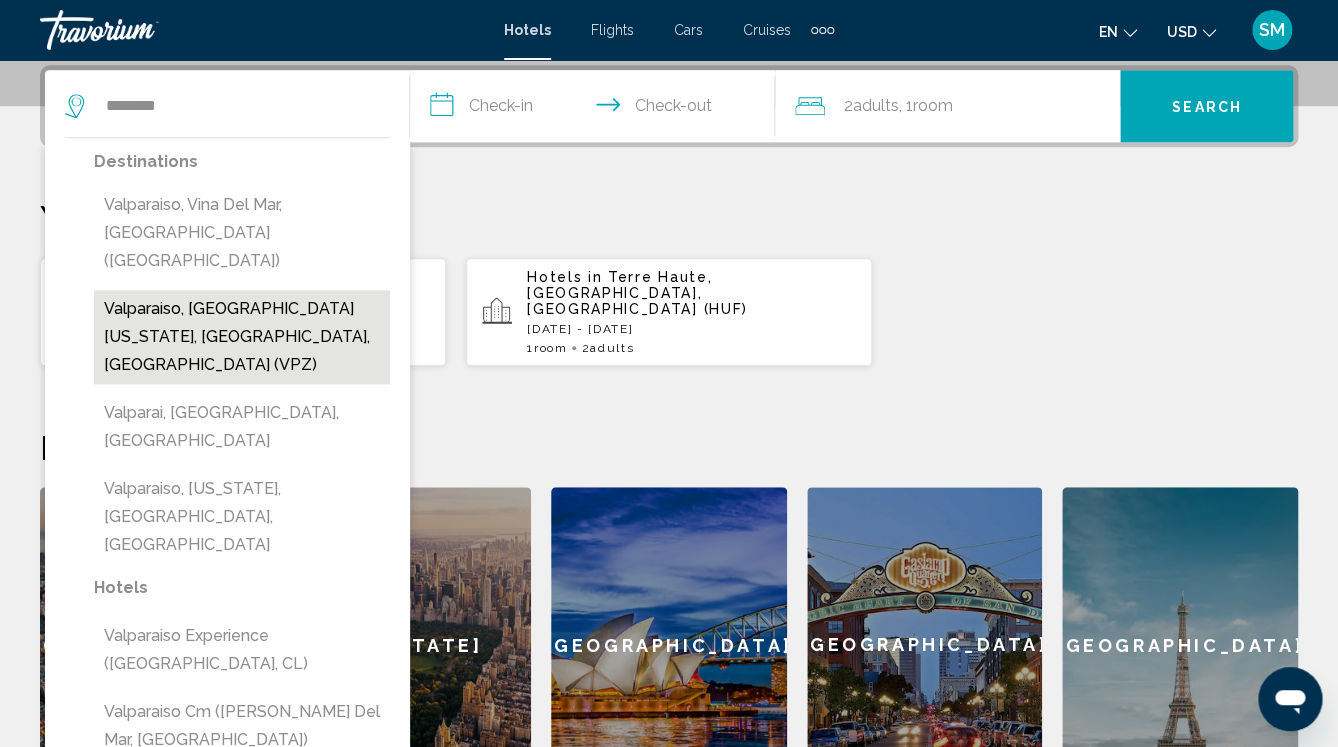 click on "Valparaiso, [GEOGRAPHIC_DATA][US_STATE], [GEOGRAPHIC_DATA], [GEOGRAPHIC_DATA] (VPZ)" at bounding box center (242, 337) 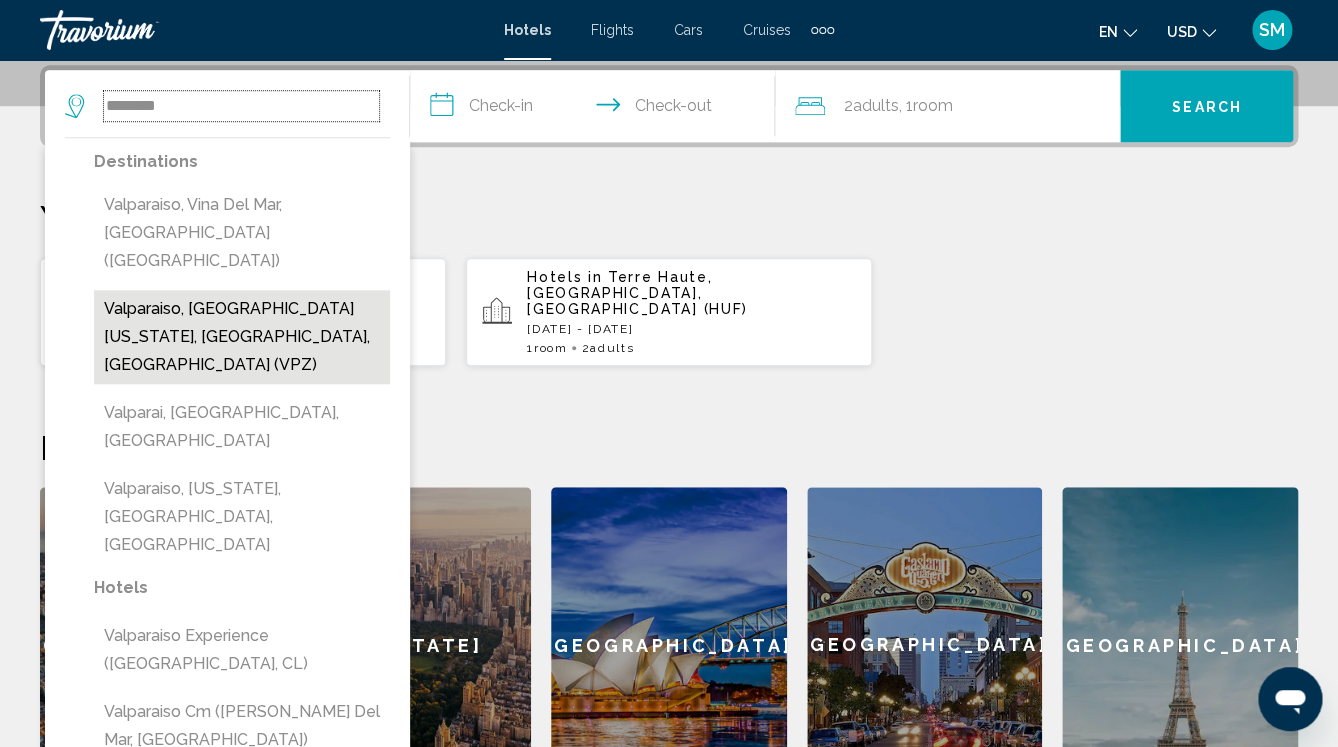 type on "**********" 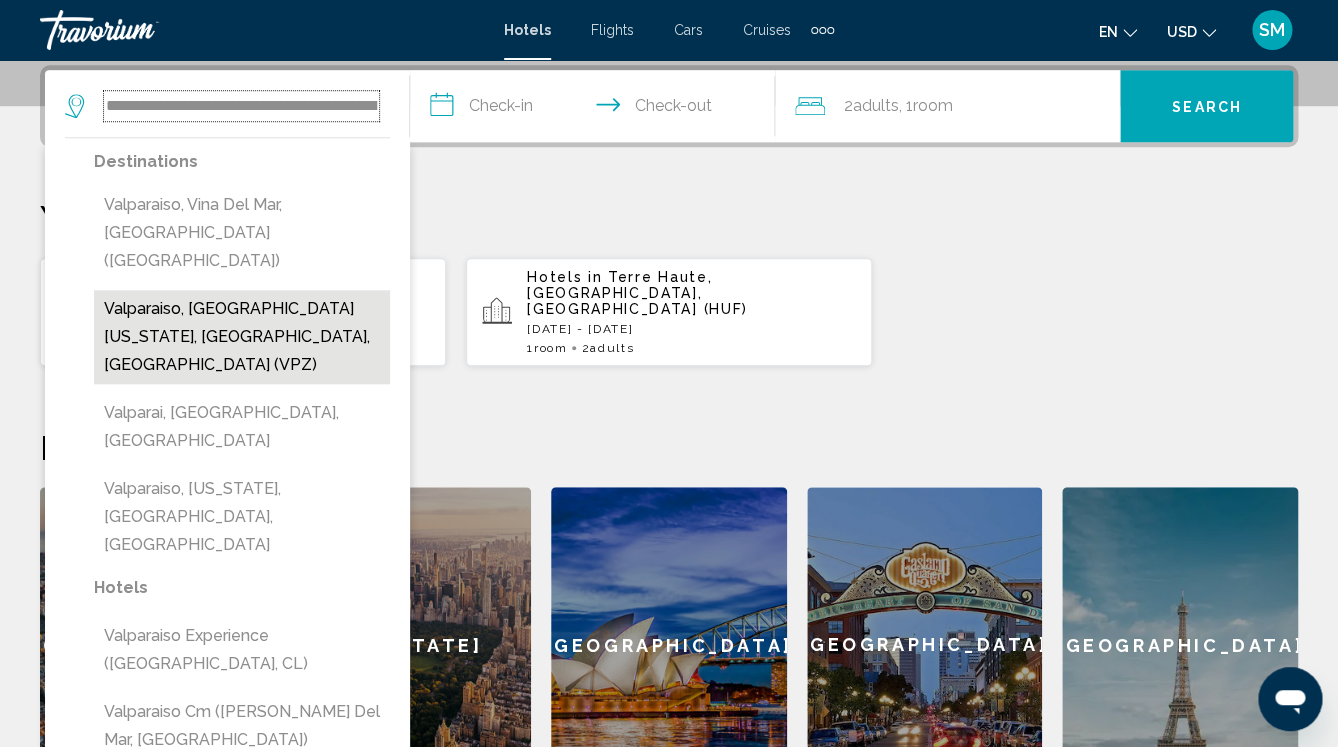 scroll, scrollTop: 0, scrollLeft: 123, axis: horizontal 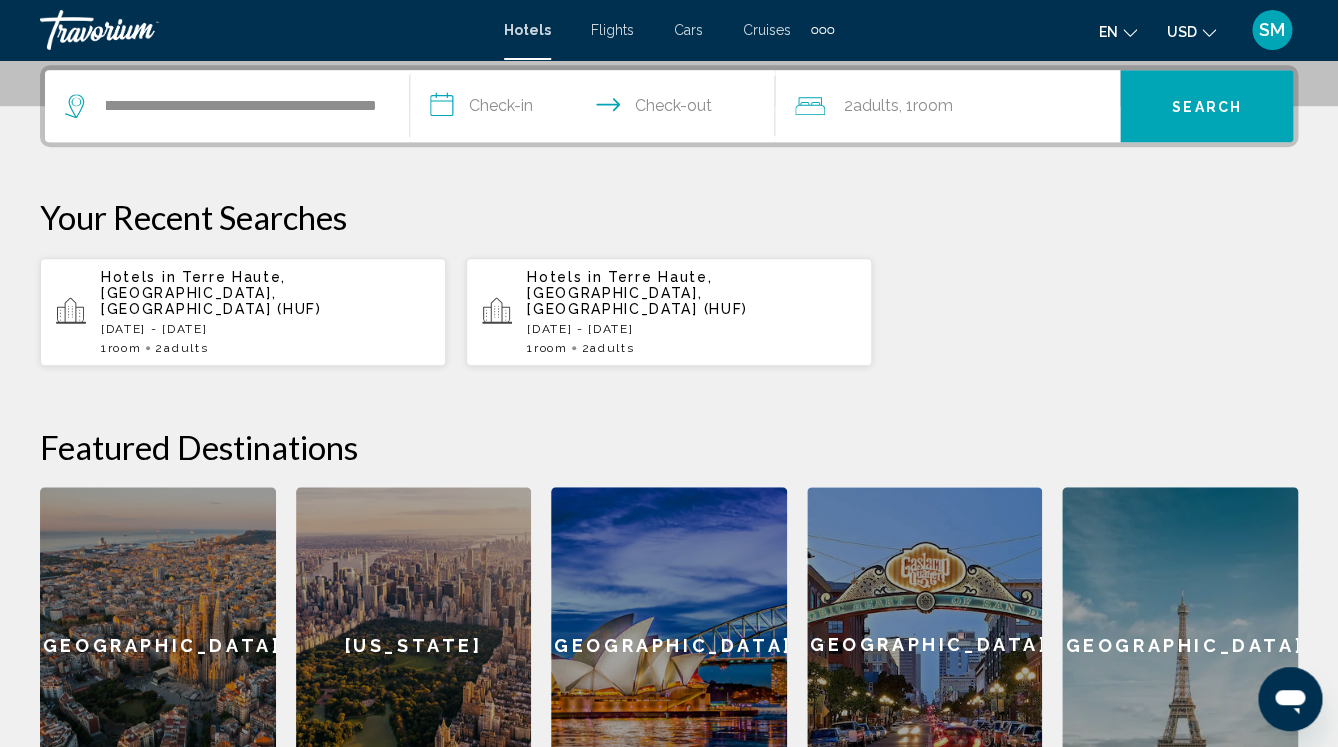 click on "**********" at bounding box center (596, 109) 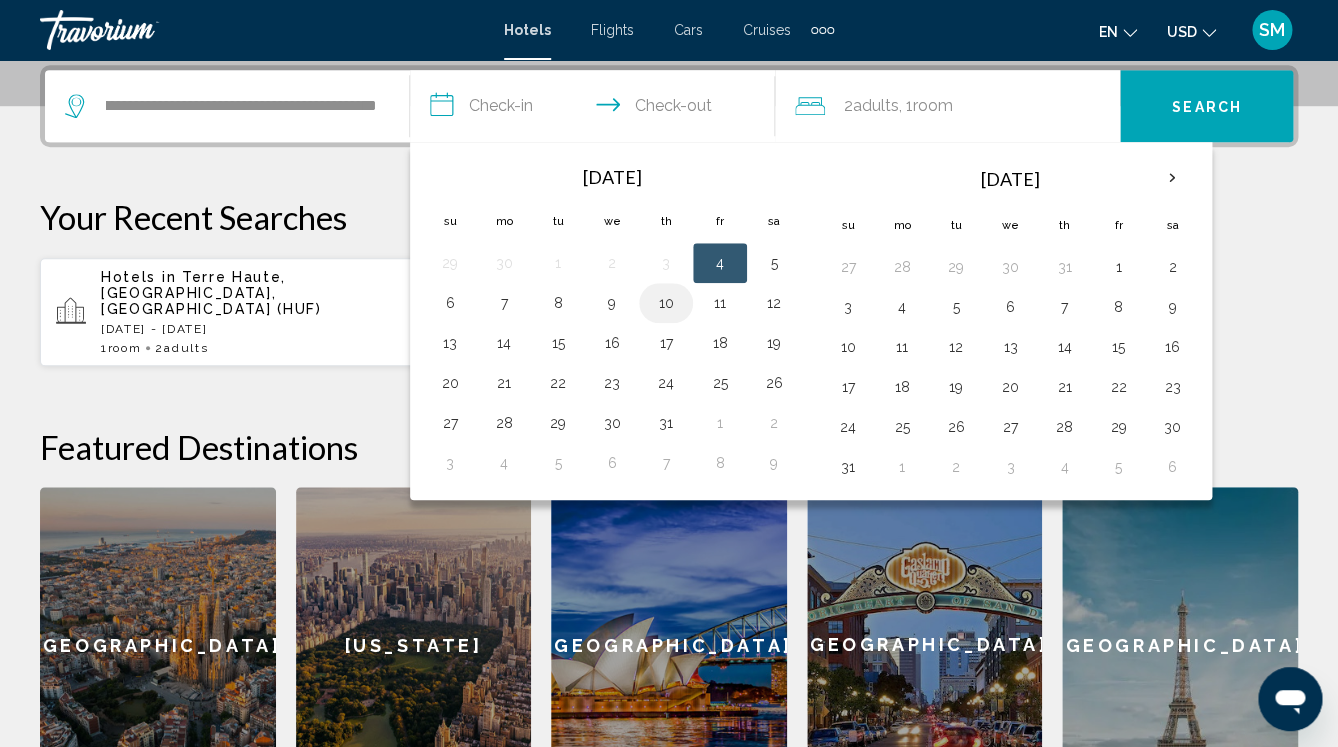 click on "10" at bounding box center (666, 303) 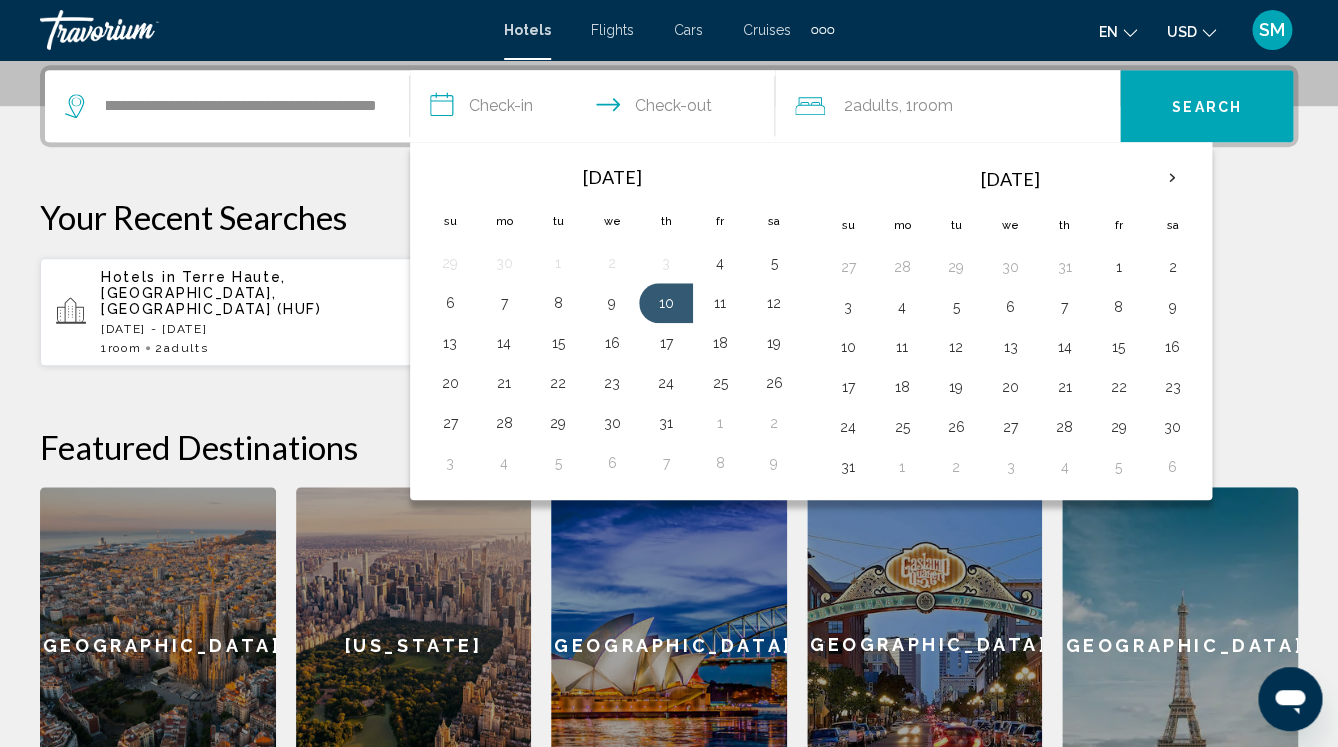 click on "**********" at bounding box center (596, 109) 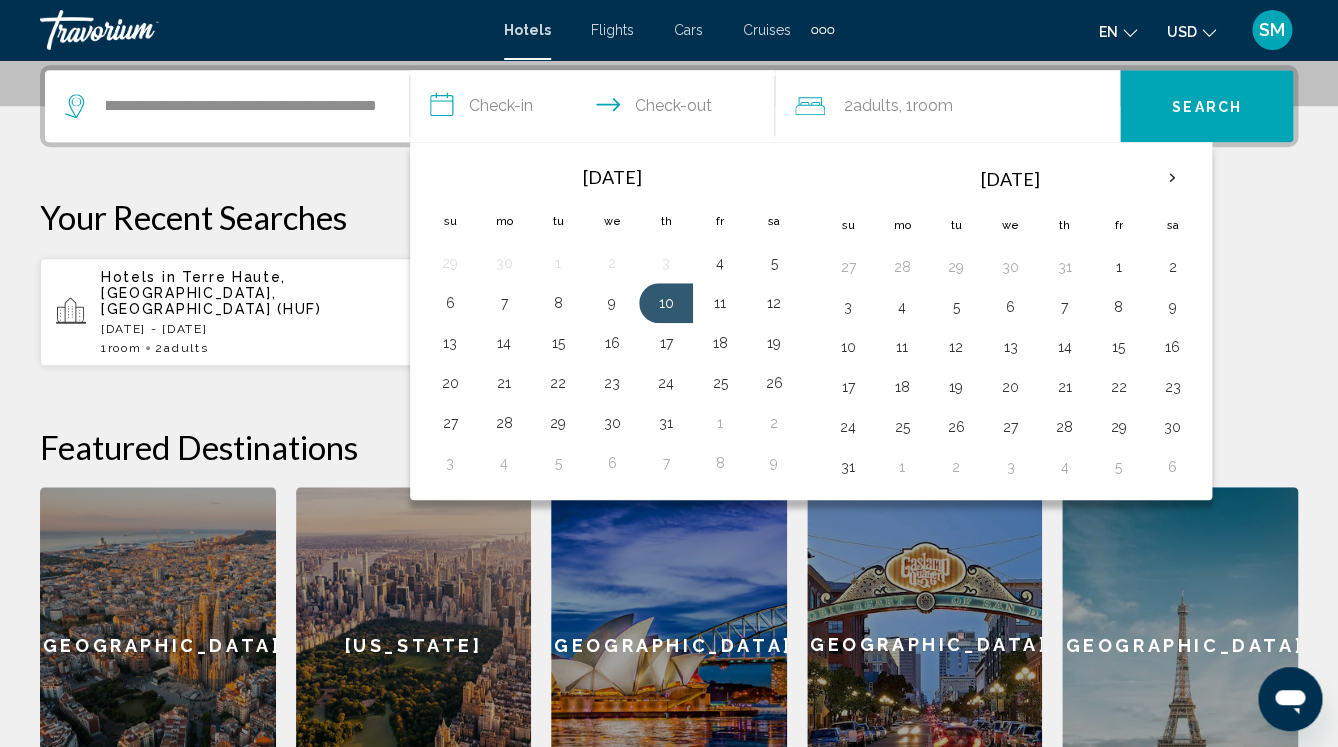 click on "**********" at bounding box center (596, 109) 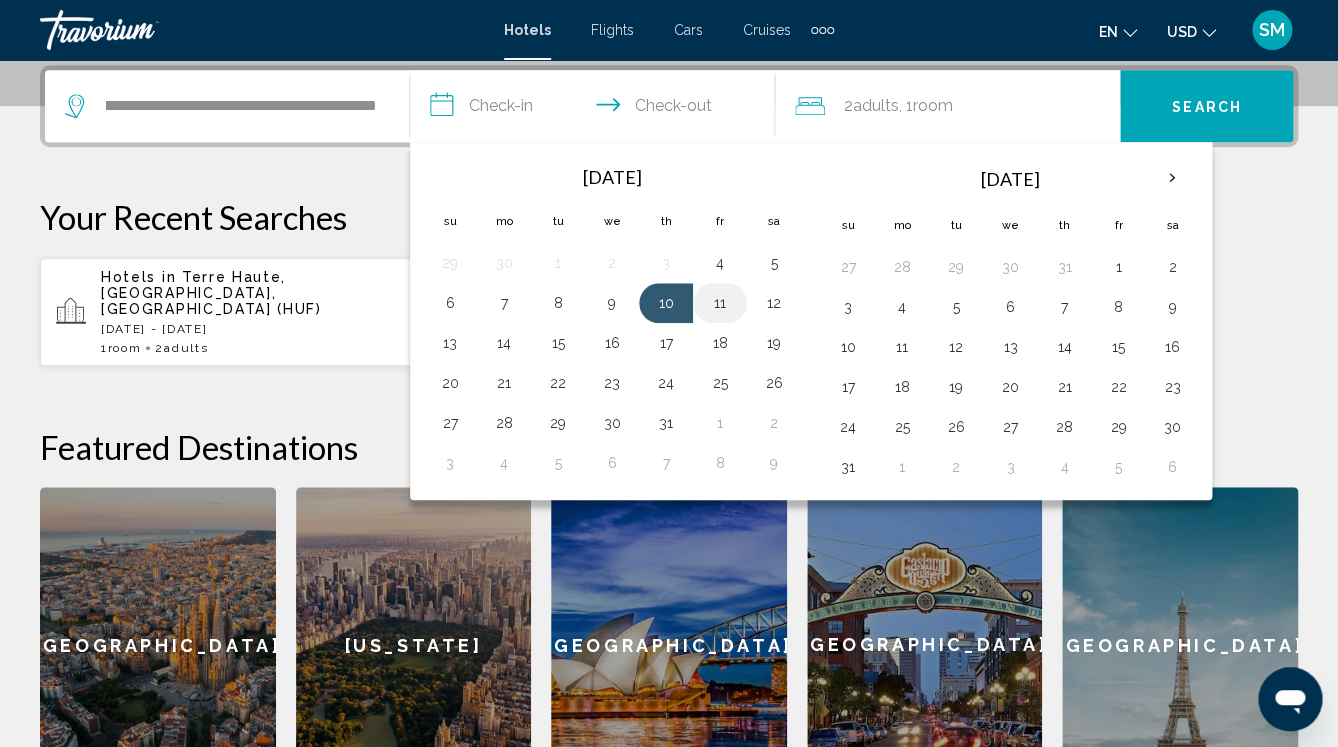 click on "11" at bounding box center (720, 303) 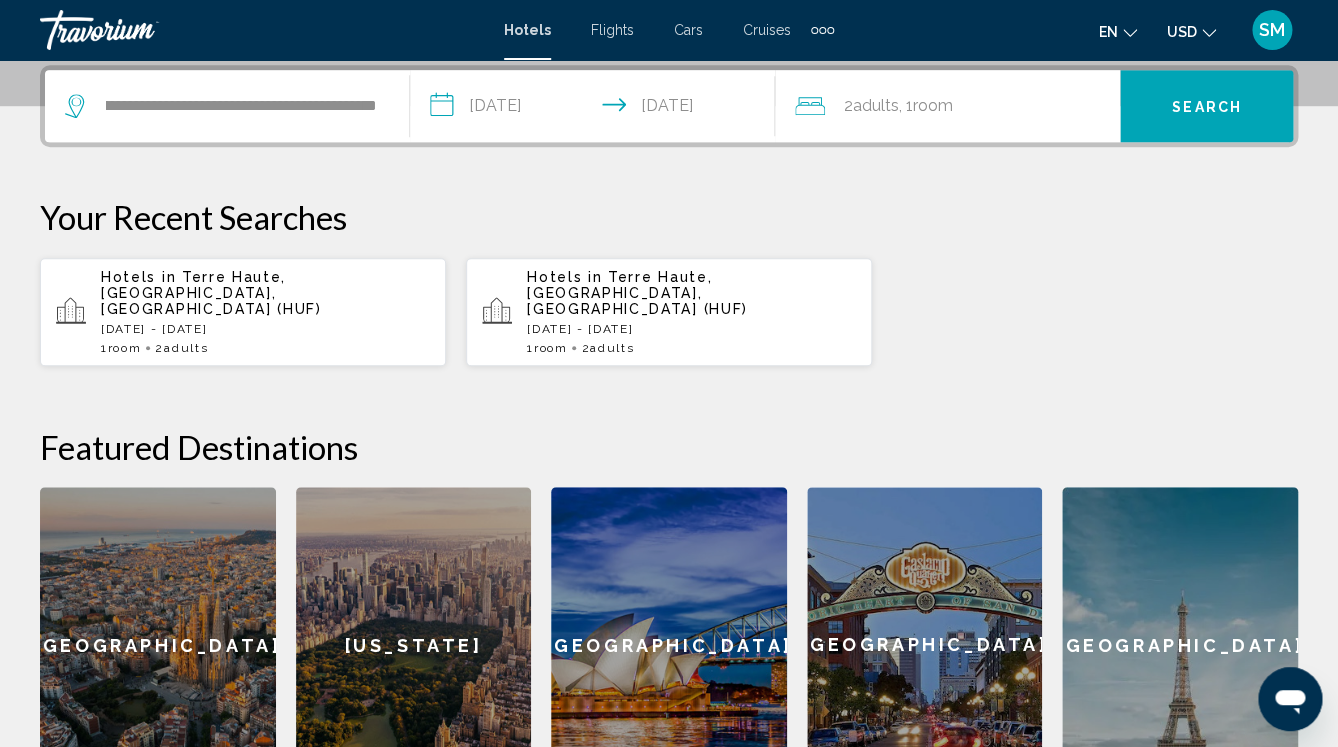 click on "Search" at bounding box center (1206, 106) 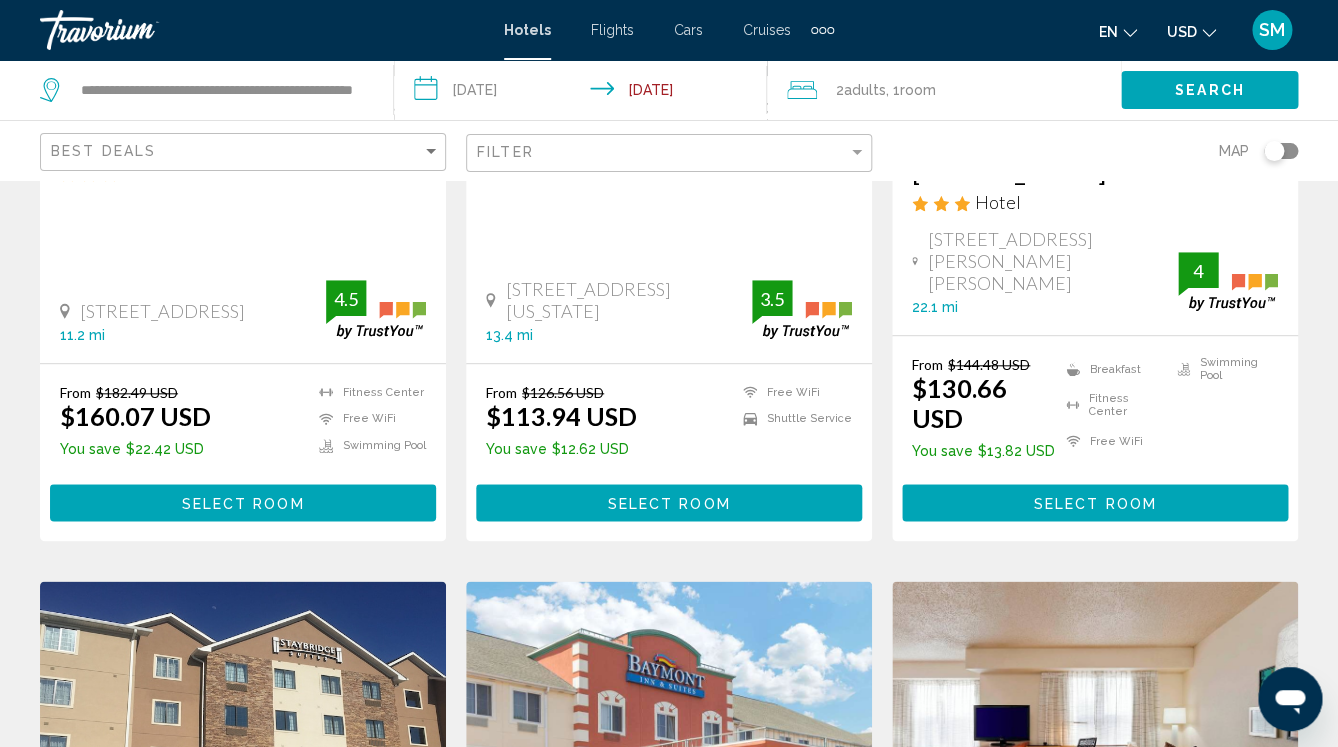 scroll, scrollTop: 0, scrollLeft: 0, axis: both 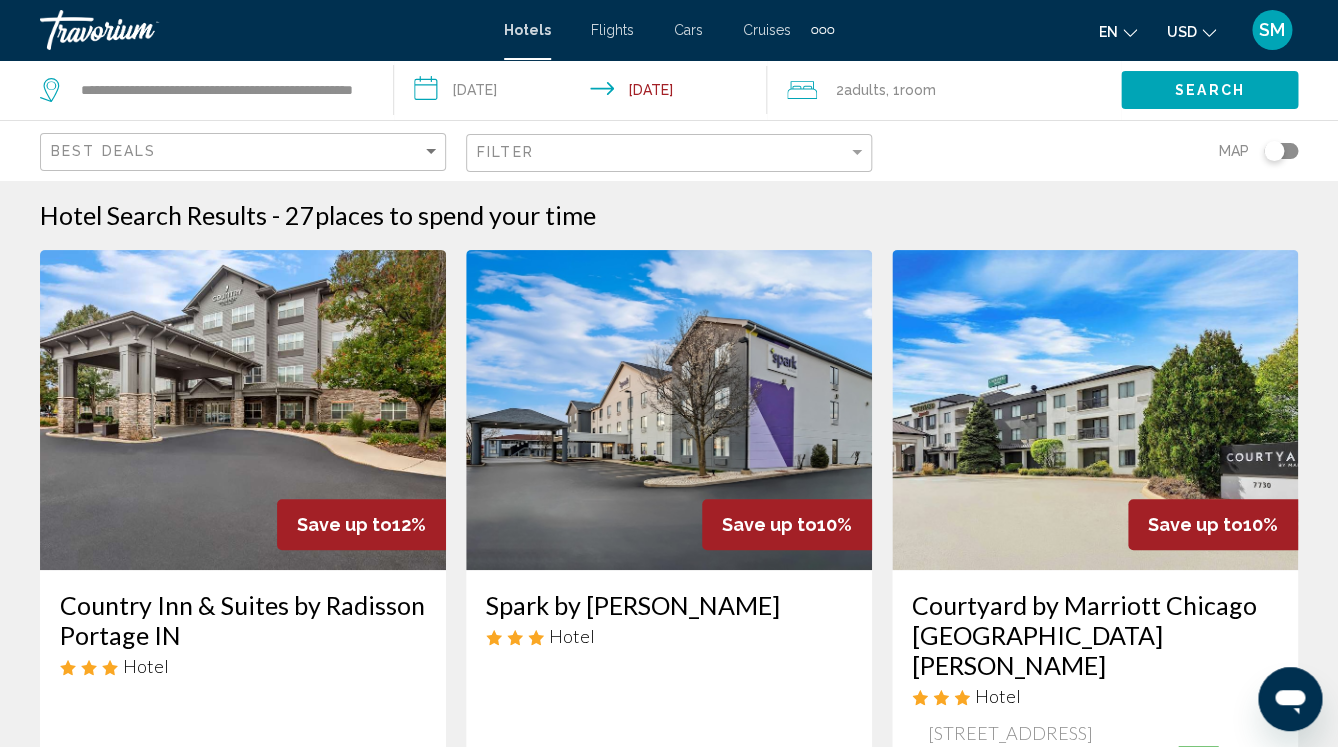 drag, startPoint x: 607, startPoint y: 654, endPoint x: 629, endPoint y: 645, distance: 23.769728 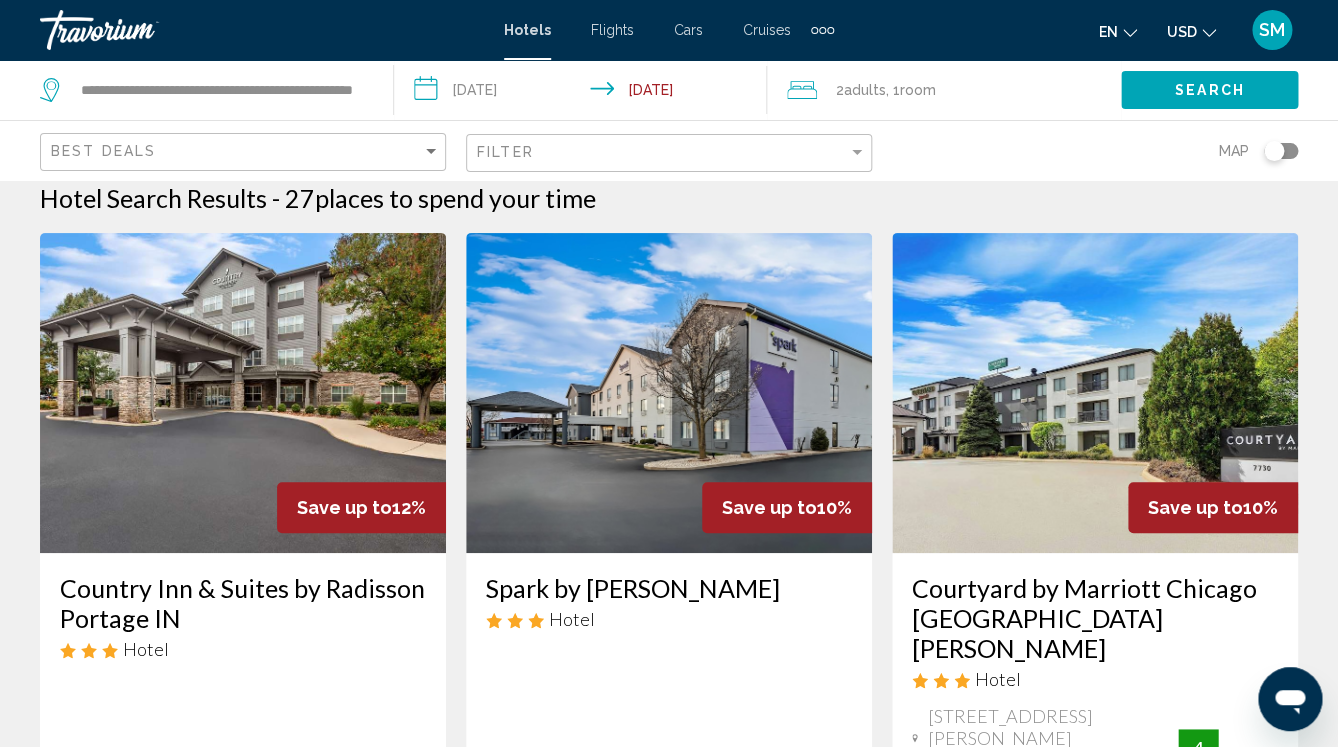 scroll, scrollTop: 0, scrollLeft: 0, axis: both 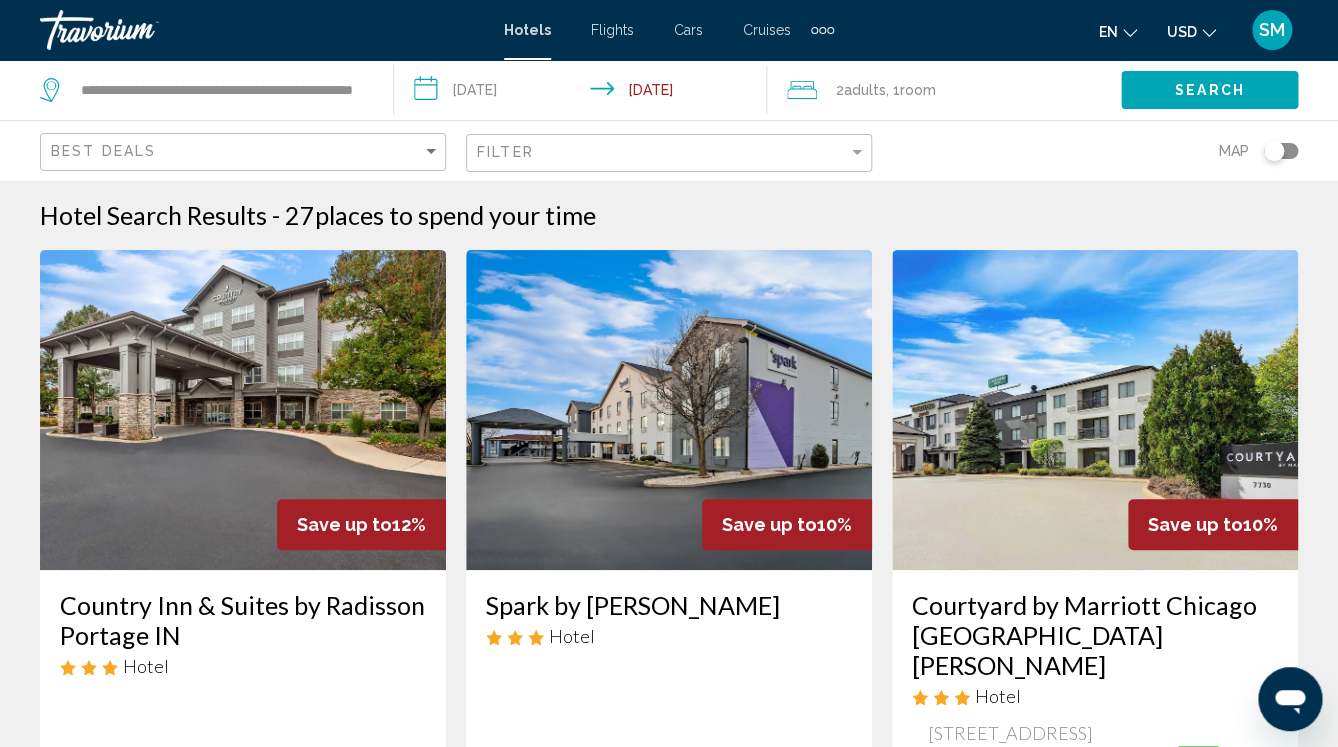 click 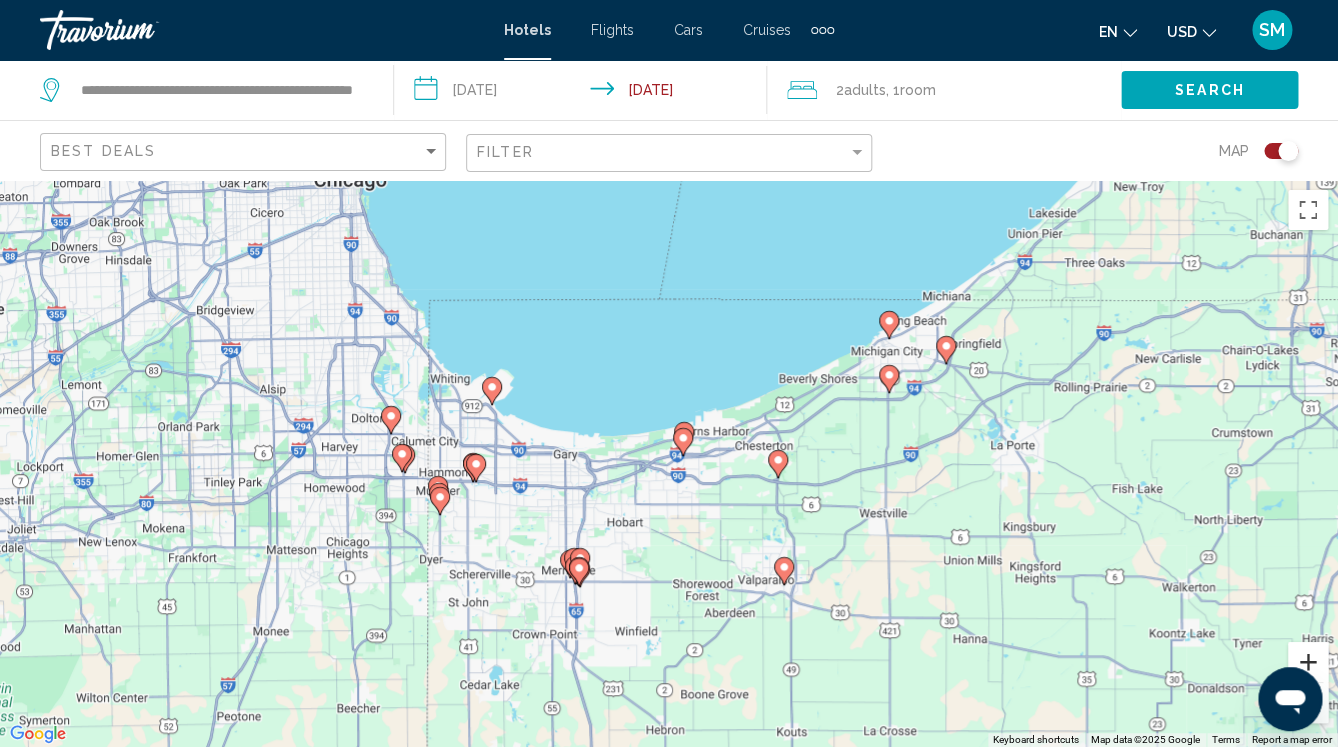 click at bounding box center (1308, 662) 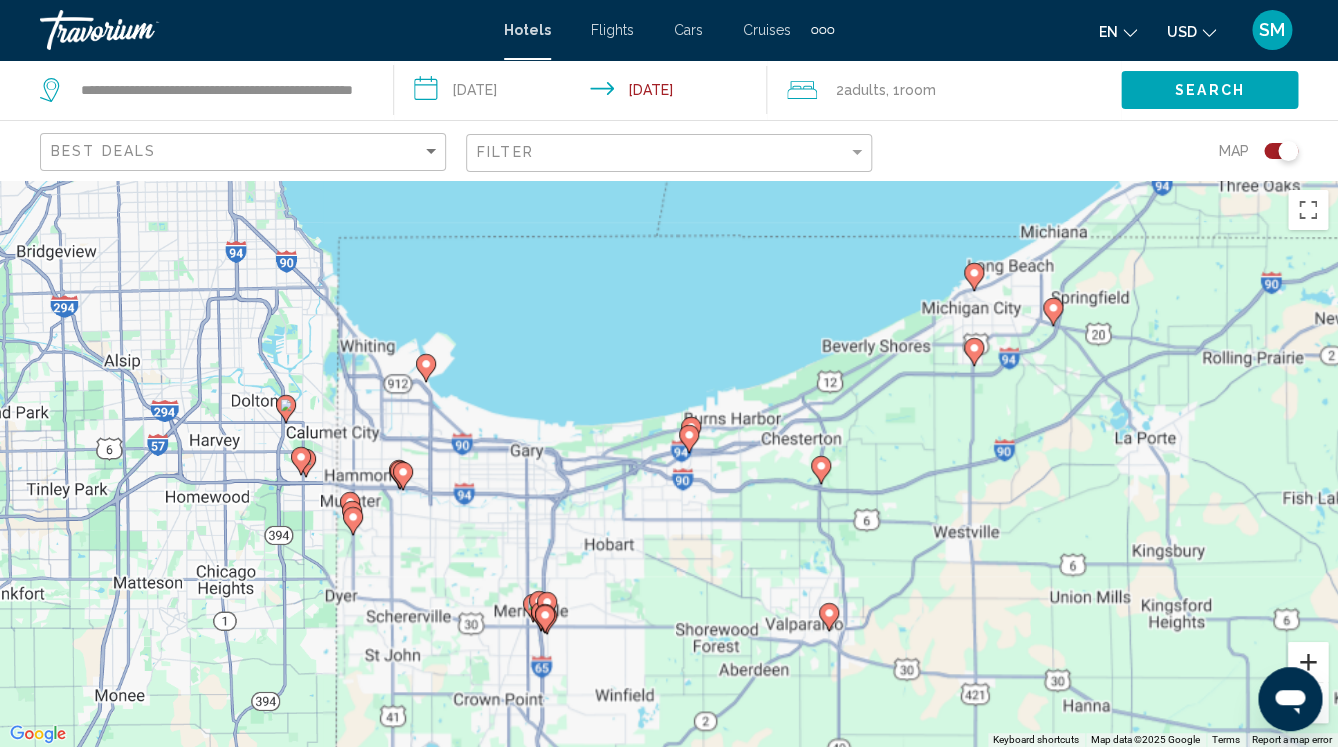 click at bounding box center [1308, 662] 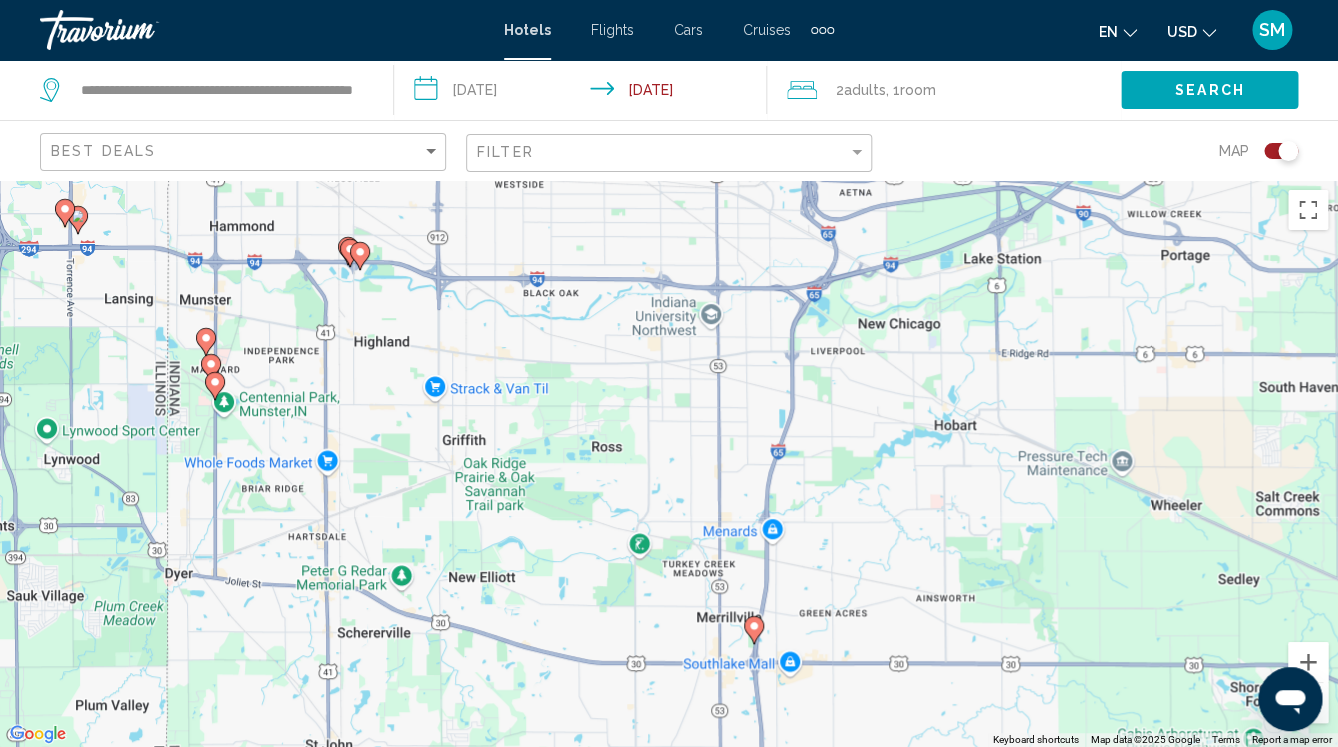 drag, startPoint x: 820, startPoint y: 522, endPoint x: 1281, endPoint y: 248, distance: 536.2807 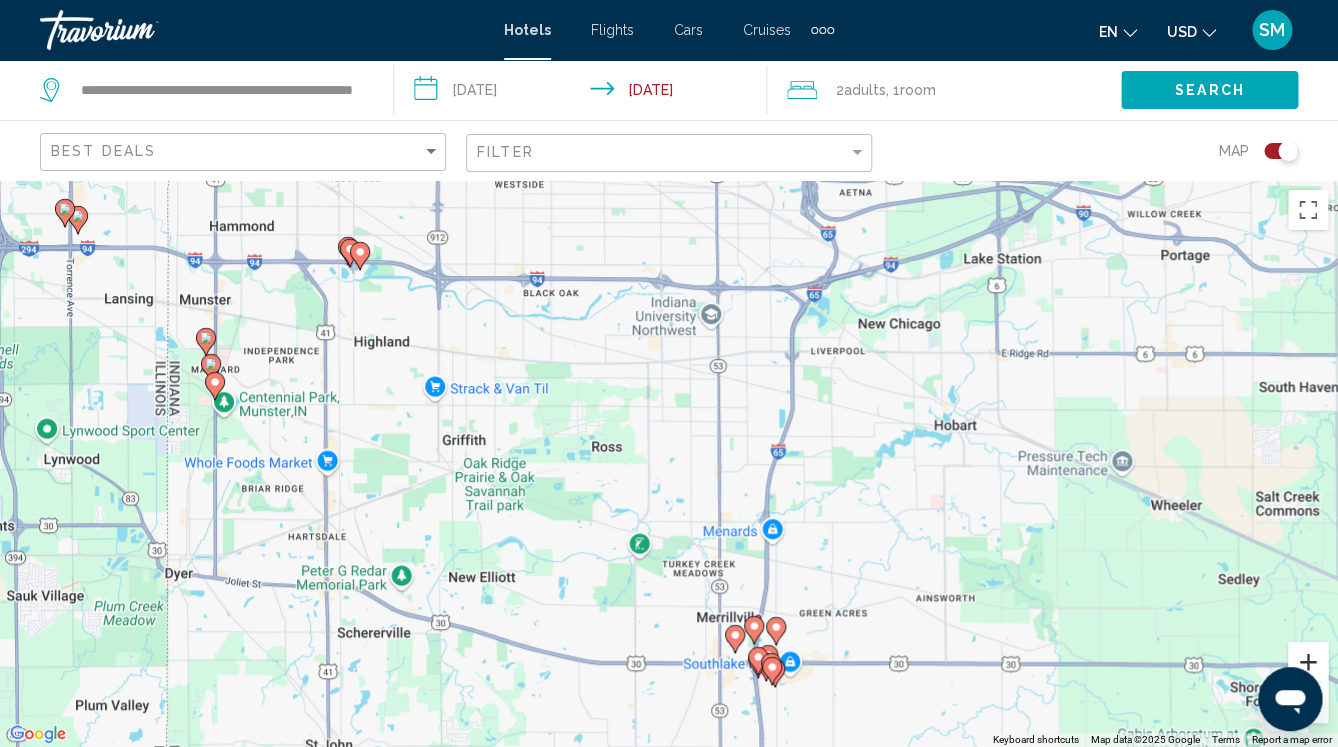 click at bounding box center (1308, 662) 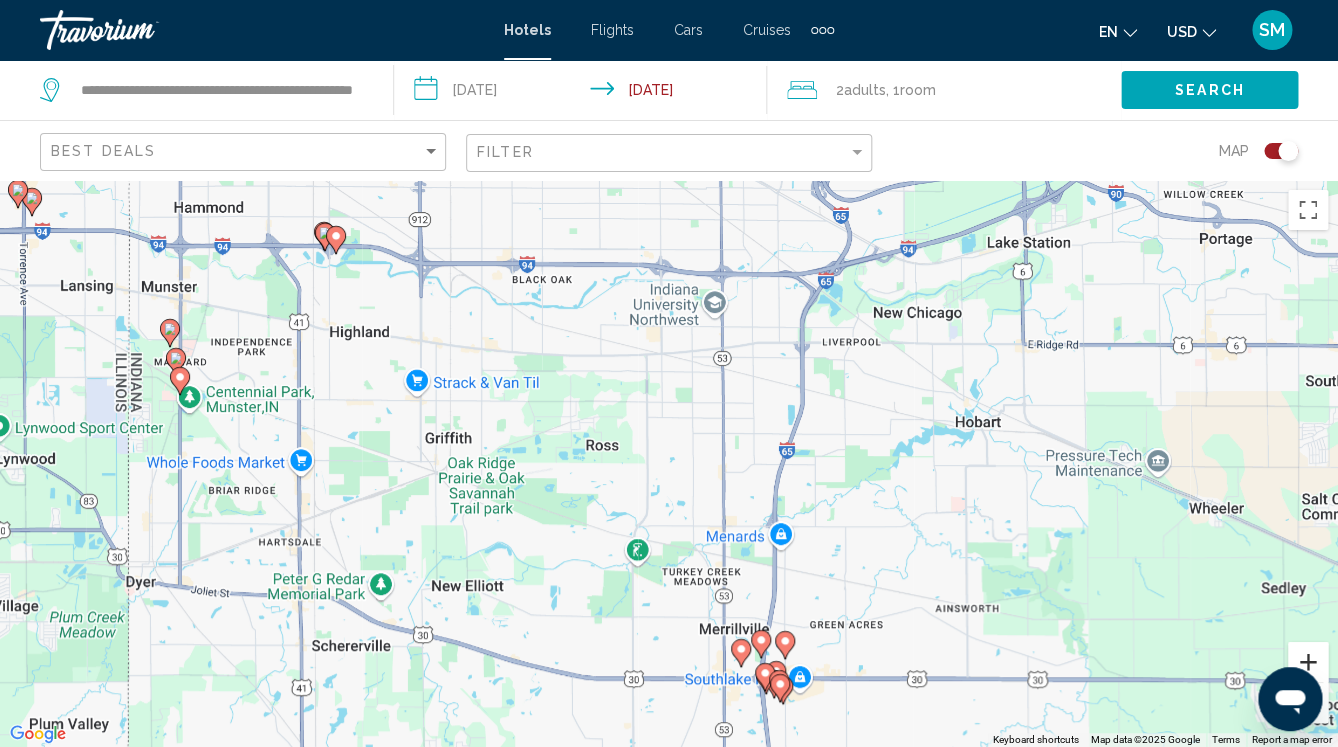 click at bounding box center (1308, 662) 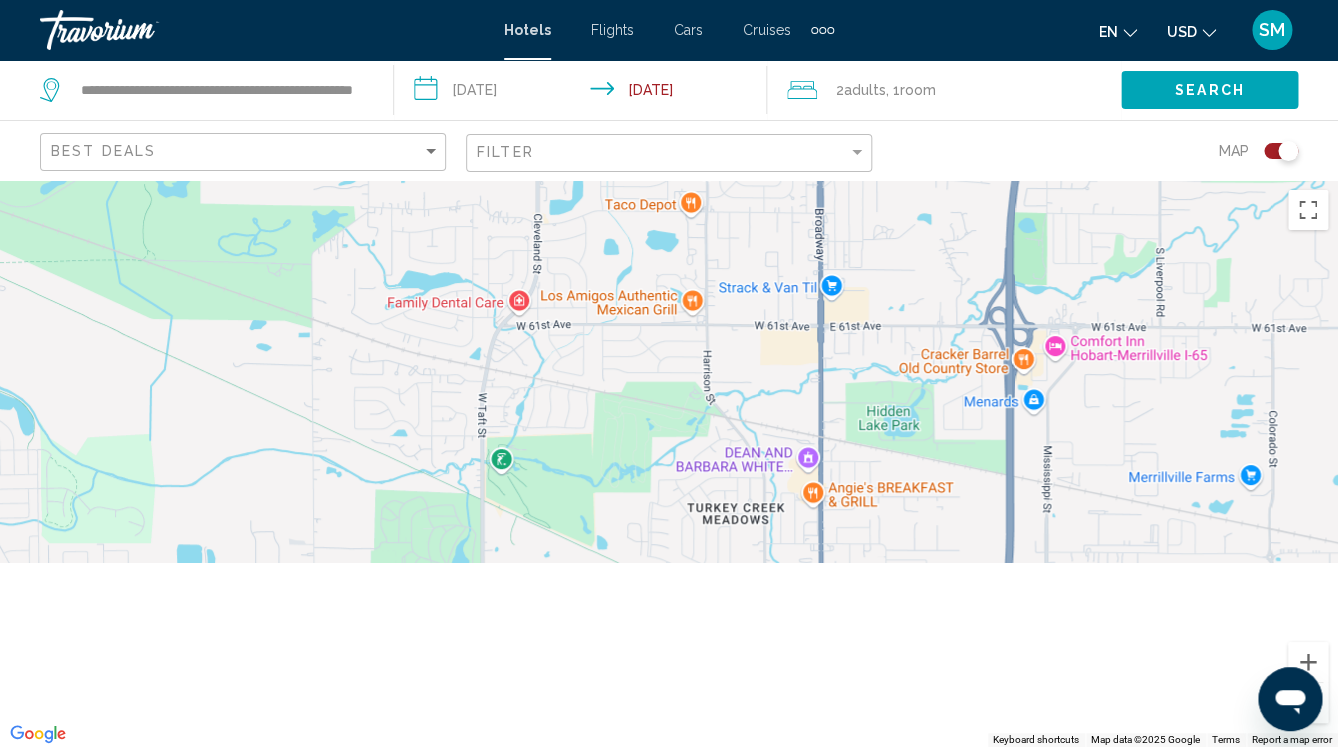 drag, startPoint x: 1072, startPoint y: 571, endPoint x: 1012, endPoint y: 171, distance: 404.47498 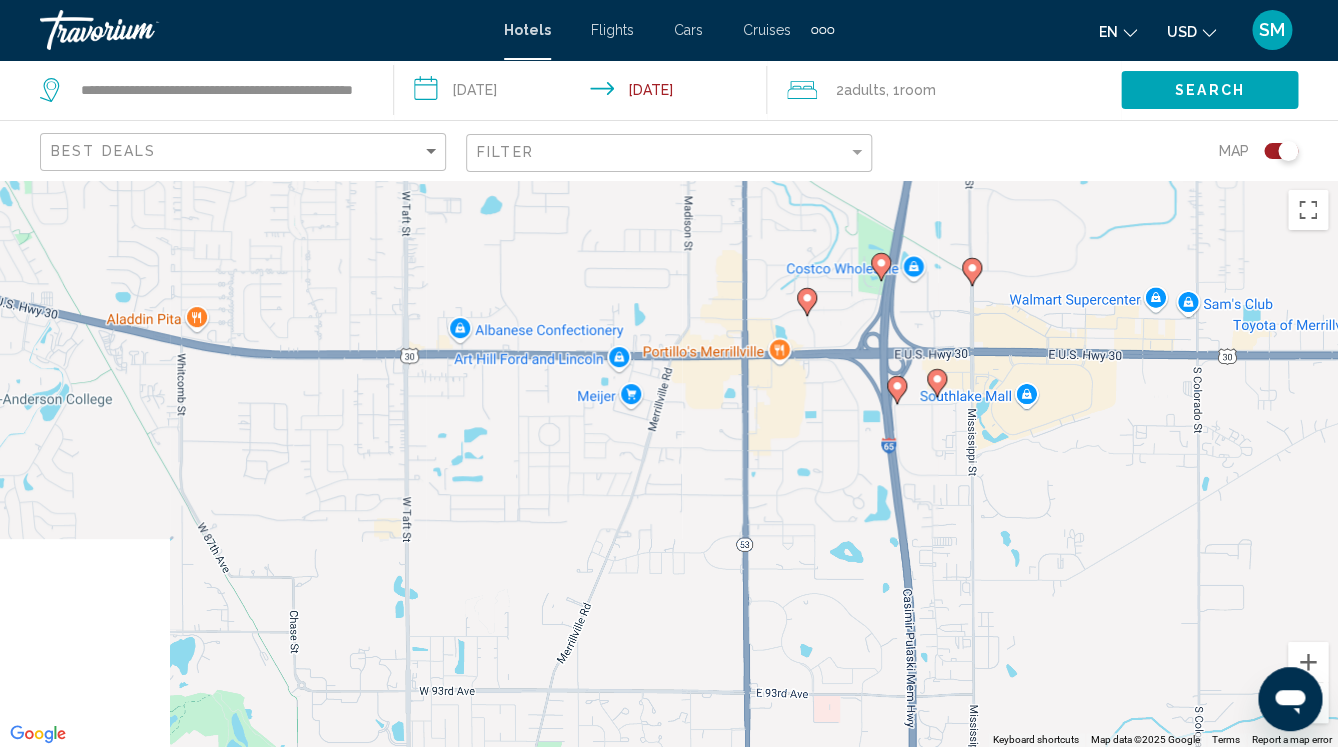 drag, startPoint x: 1011, startPoint y: 435, endPoint x: 948, endPoint y: -70, distance: 508.91452 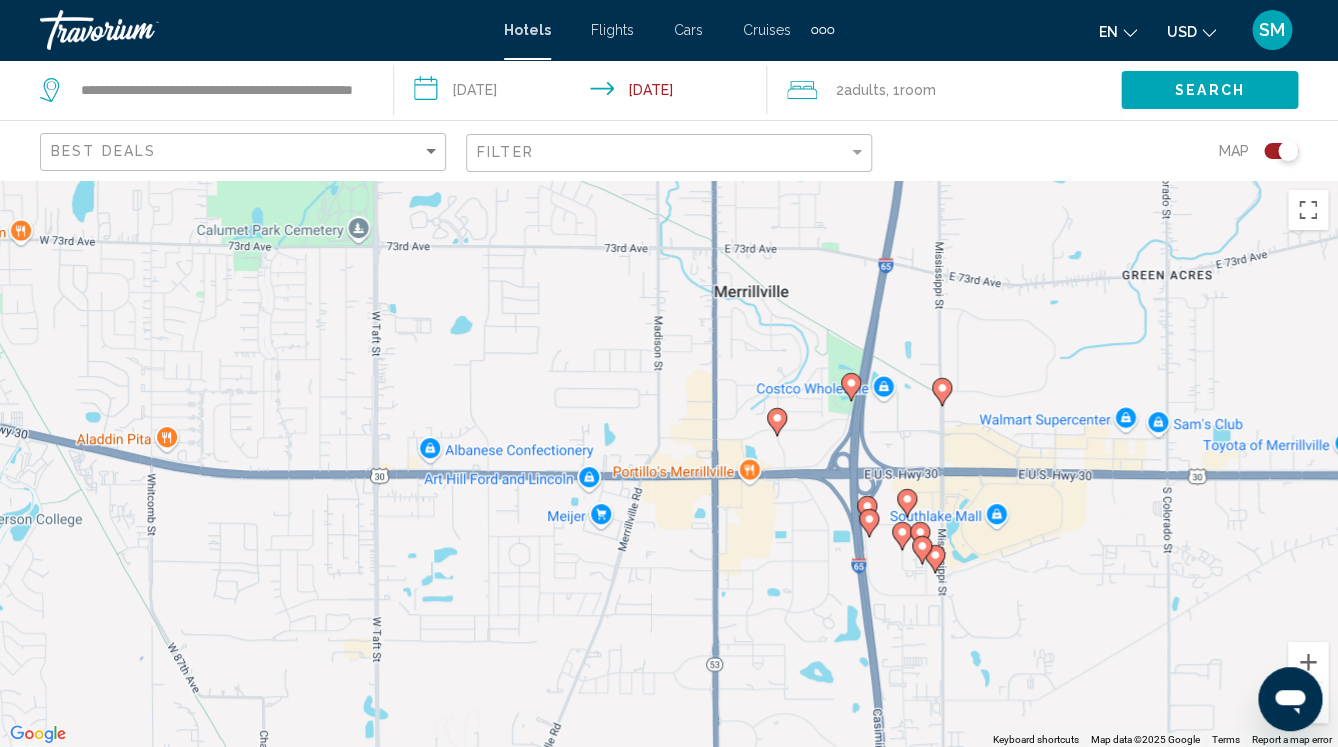 drag, startPoint x: 1051, startPoint y: 404, endPoint x: 1008, endPoint y: 580, distance: 181.17671 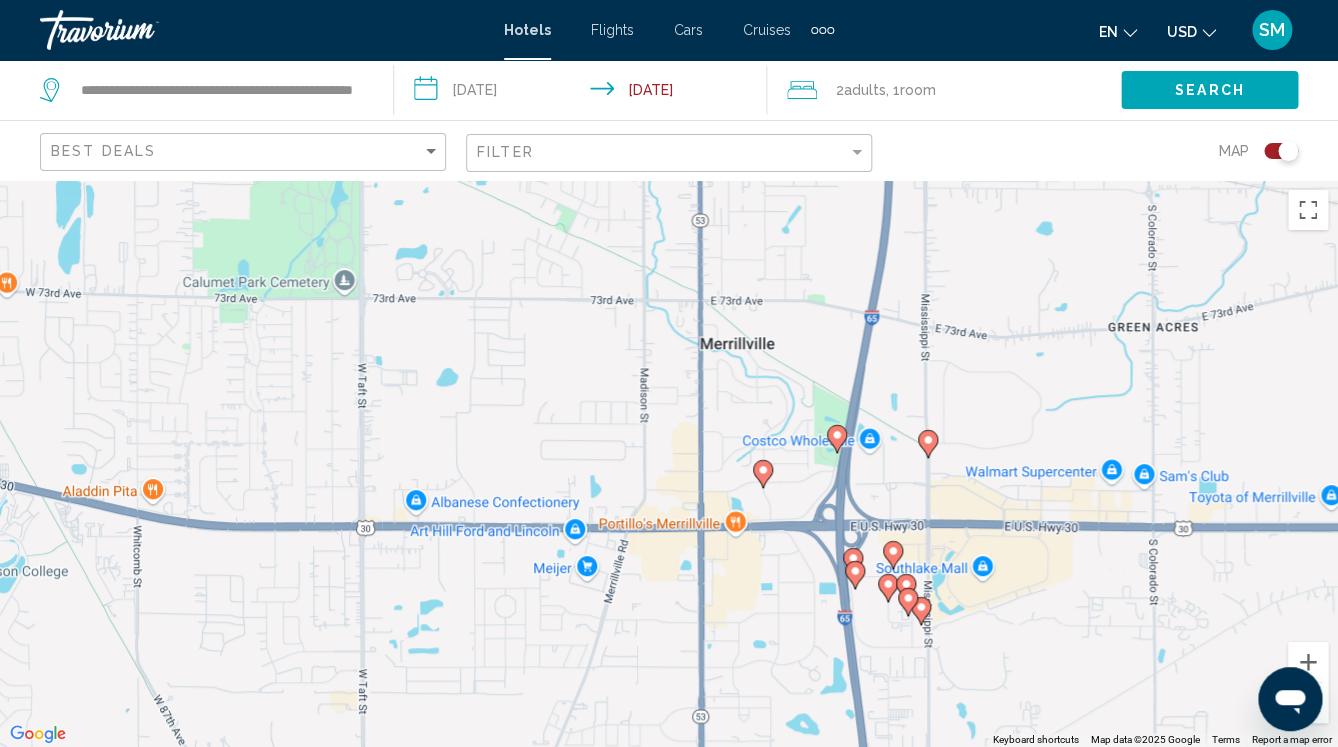 click at bounding box center [1308, 703] 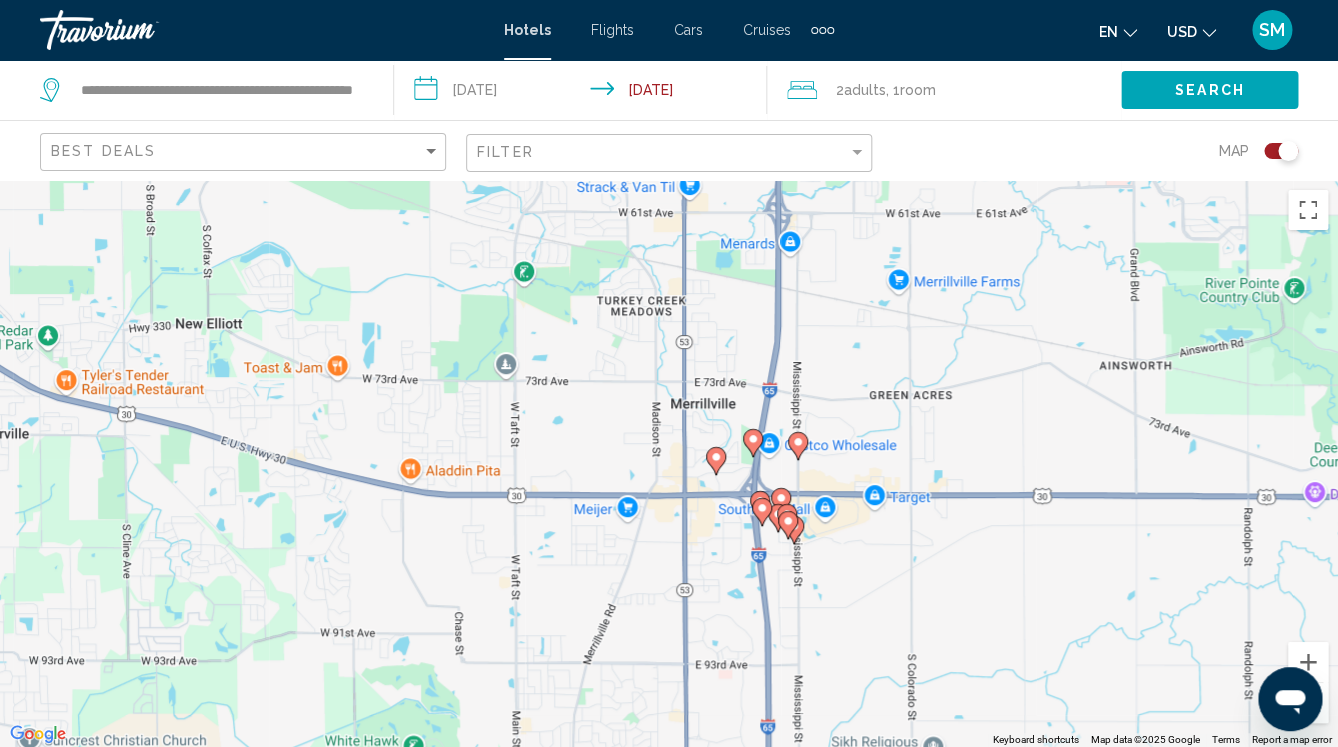 click at bounding box center [1308, 703] 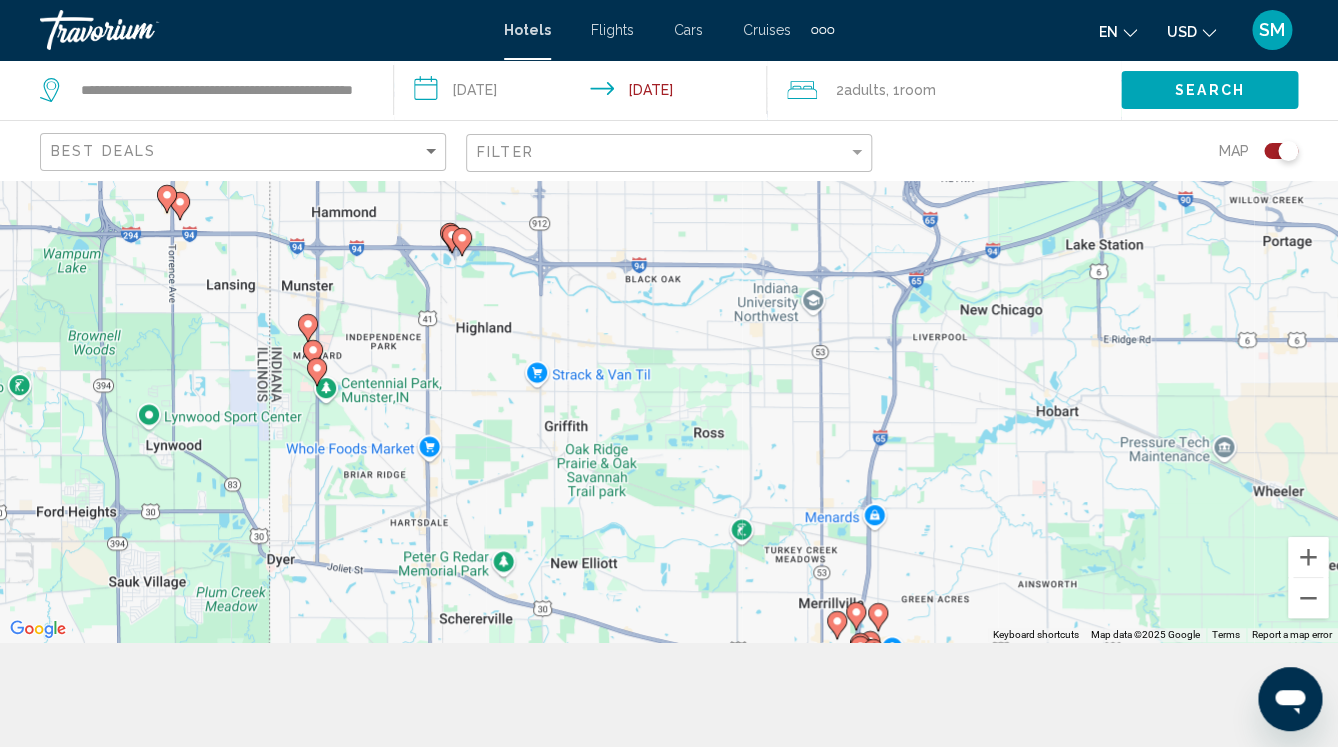 scroll, scrollTop: 180, scrollLeft: 0, axis: vertical 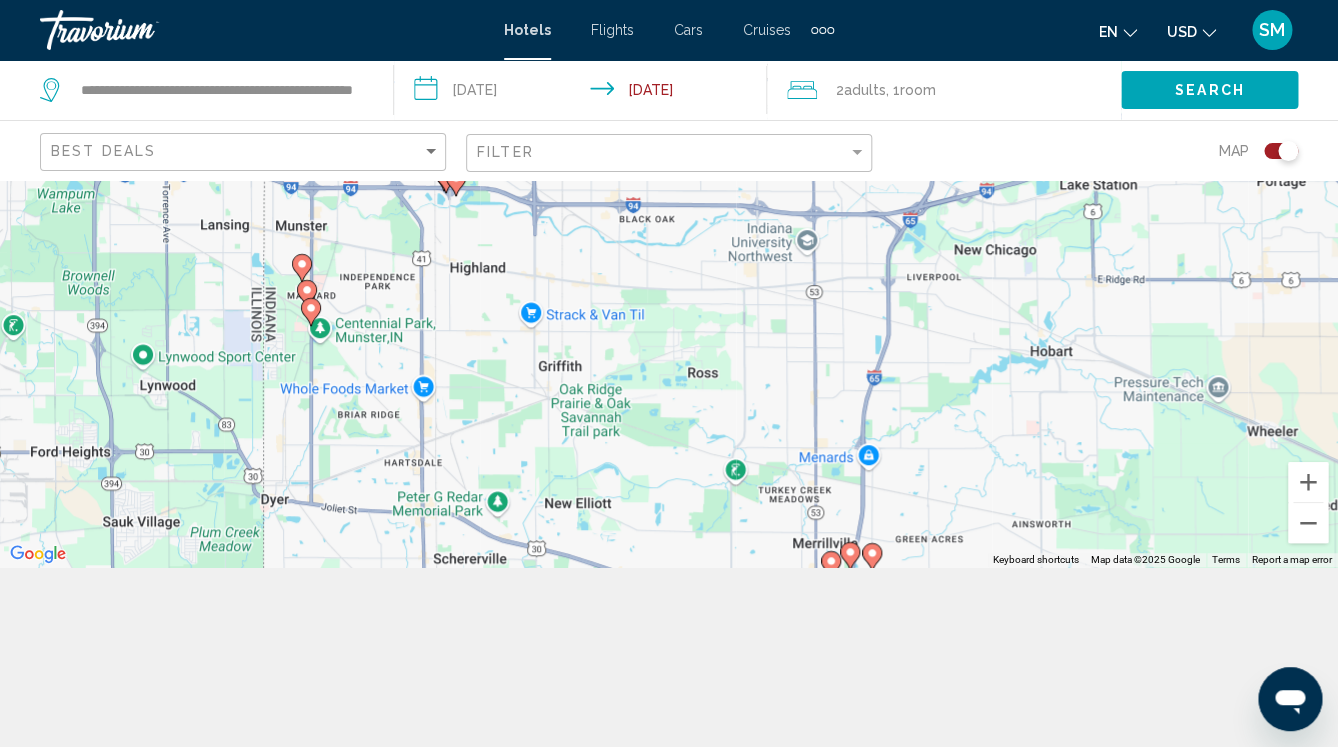 drag, startPoint x: 923, startPoint y: 563, endPoint x: 1058, endPoint y: 672, distance: 173.5108 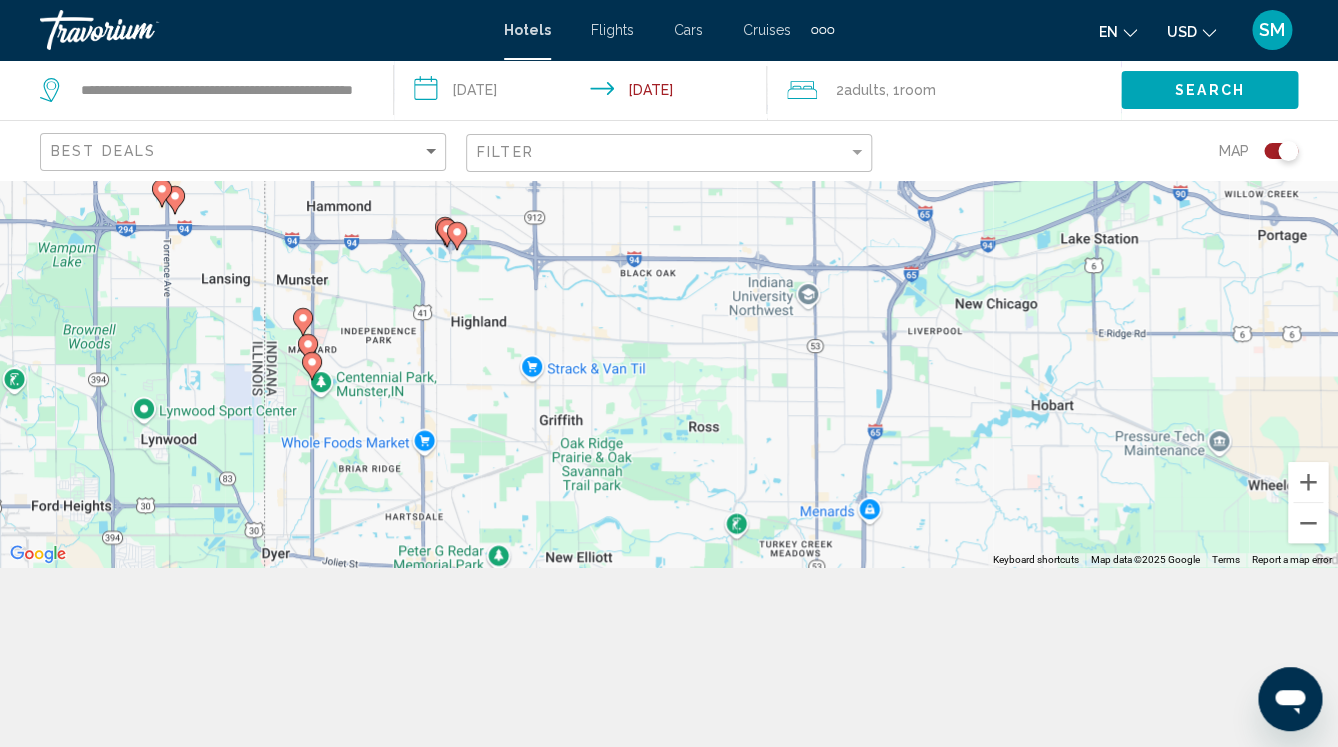 drag, startPoint x: 1041, startPoint y: 423, endPoint x: 1042, endPoint y: 480, distance: 57.00877 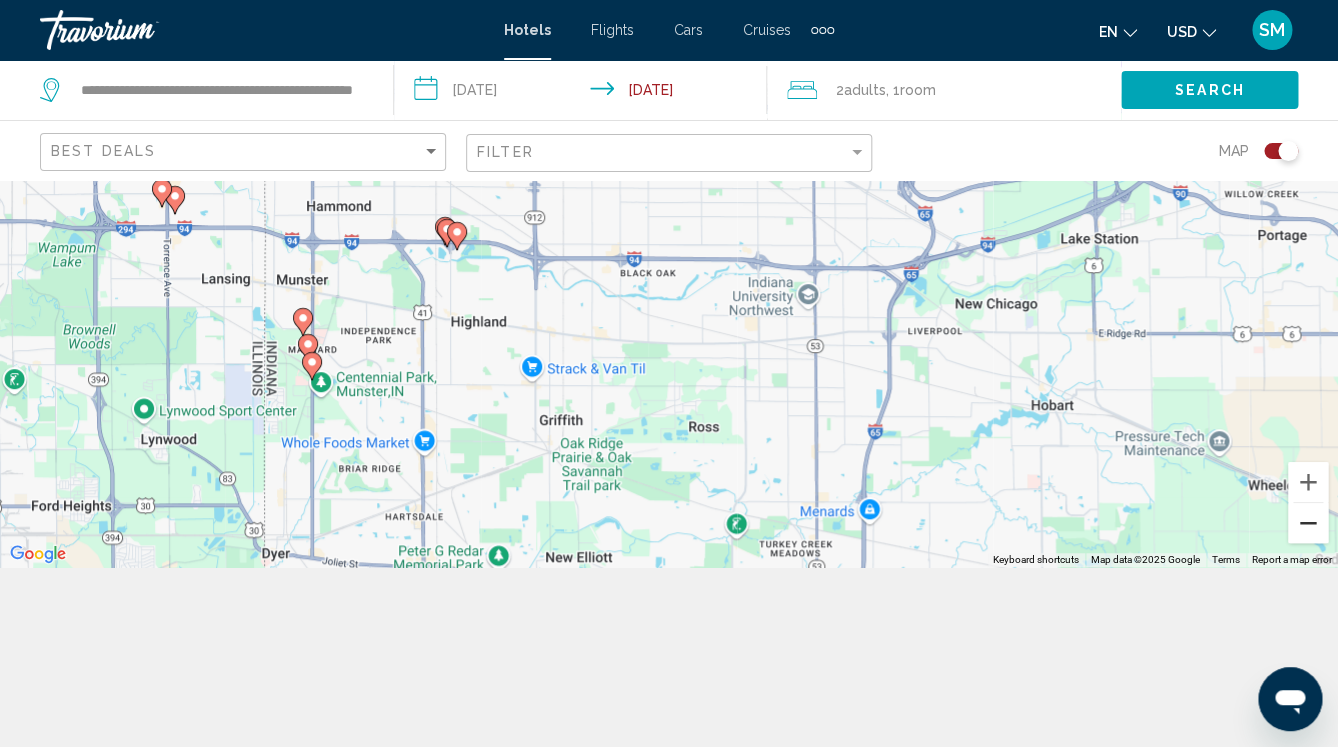 click at bounding box center [1308, 523] 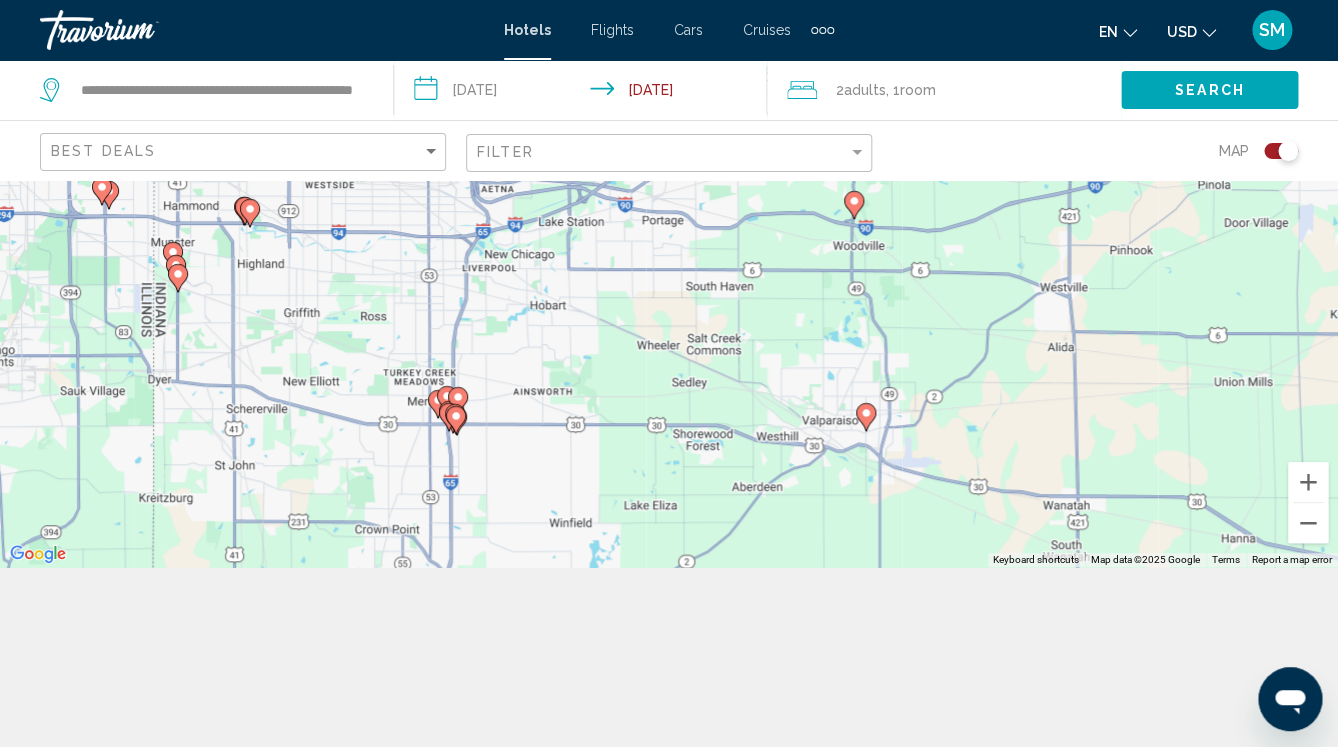 drag, startPoint x: 1100, startPoint y: 466, endPoint x: 778, endPoint y: 427, distance: 324.3532 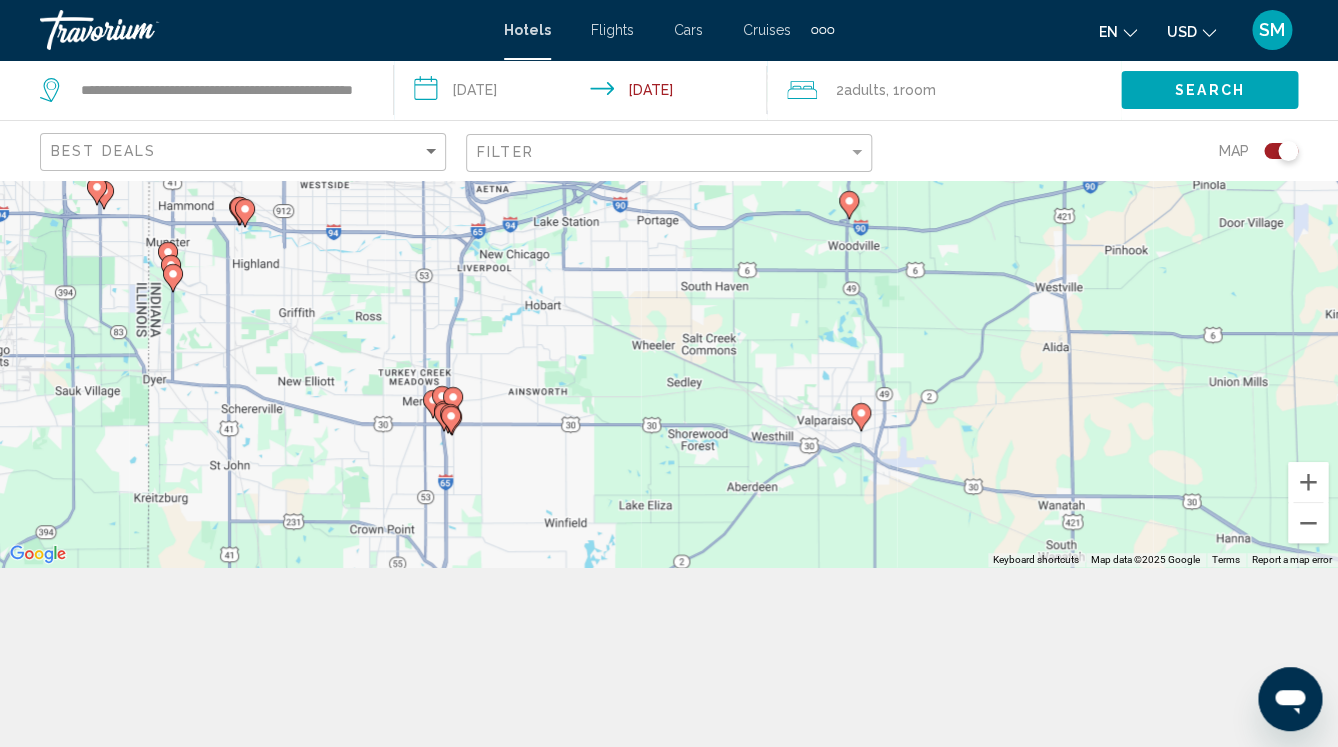 click on "To navigate, press the arrow keys. To activate drag with keyboard, press Alt + Enter. Once in keyboard drag state, use the arrow keys to move the marker. To complete the drag, press the Enter key. To cancel, press Escape." at bounding box center [669, 283] 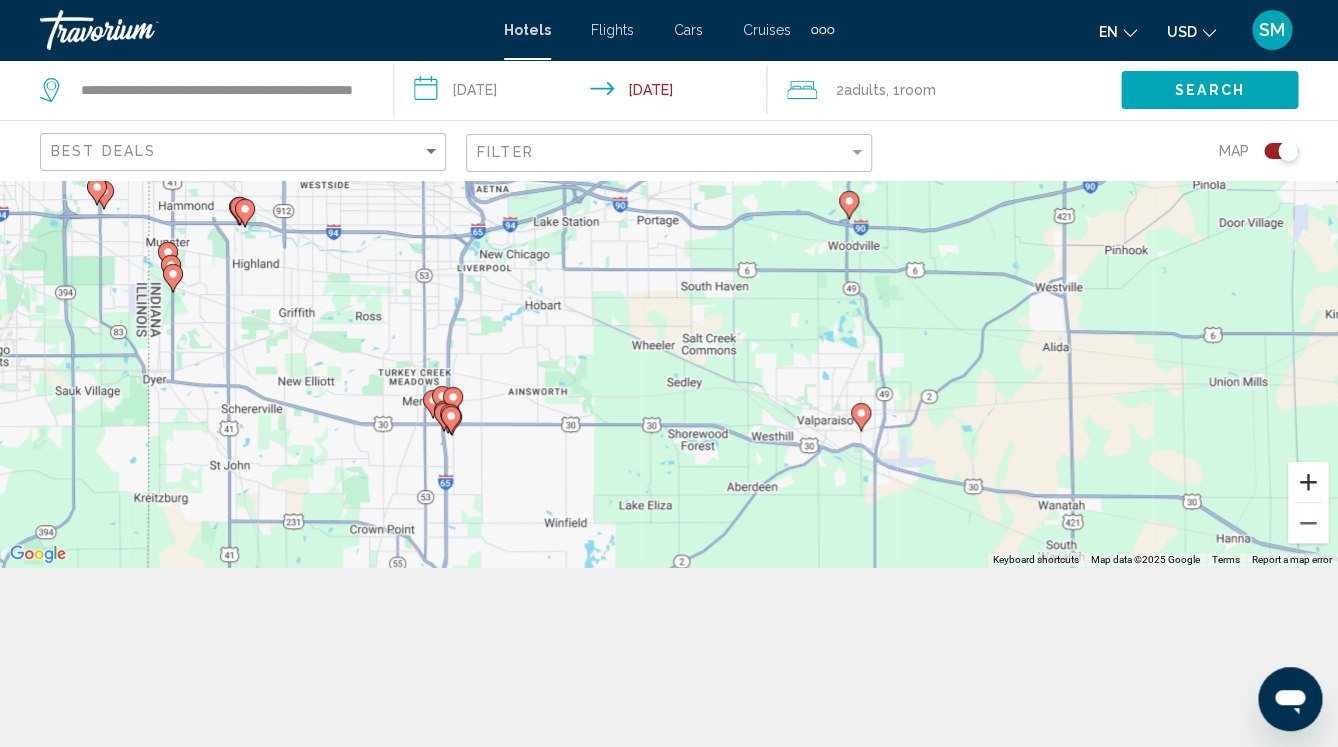 click at bounding box center (1308, 482) 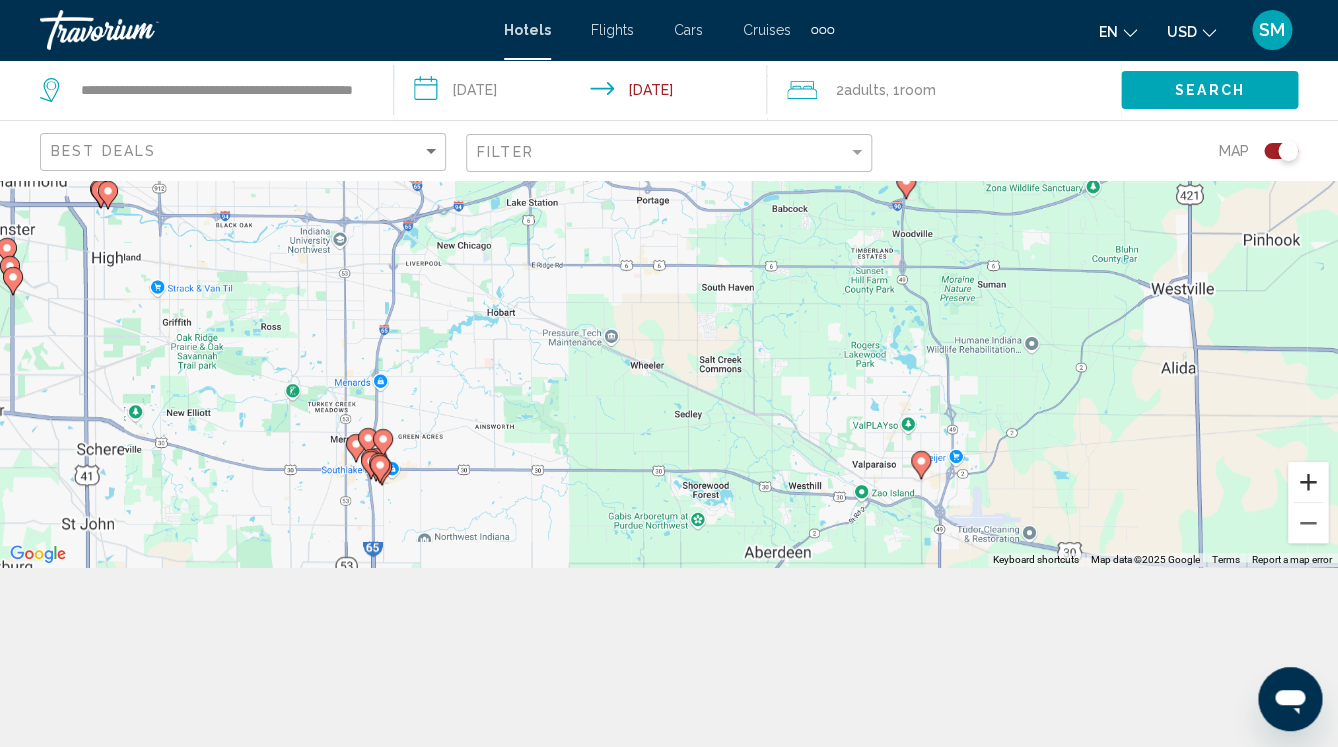 click at bounding box center [1308, 482] 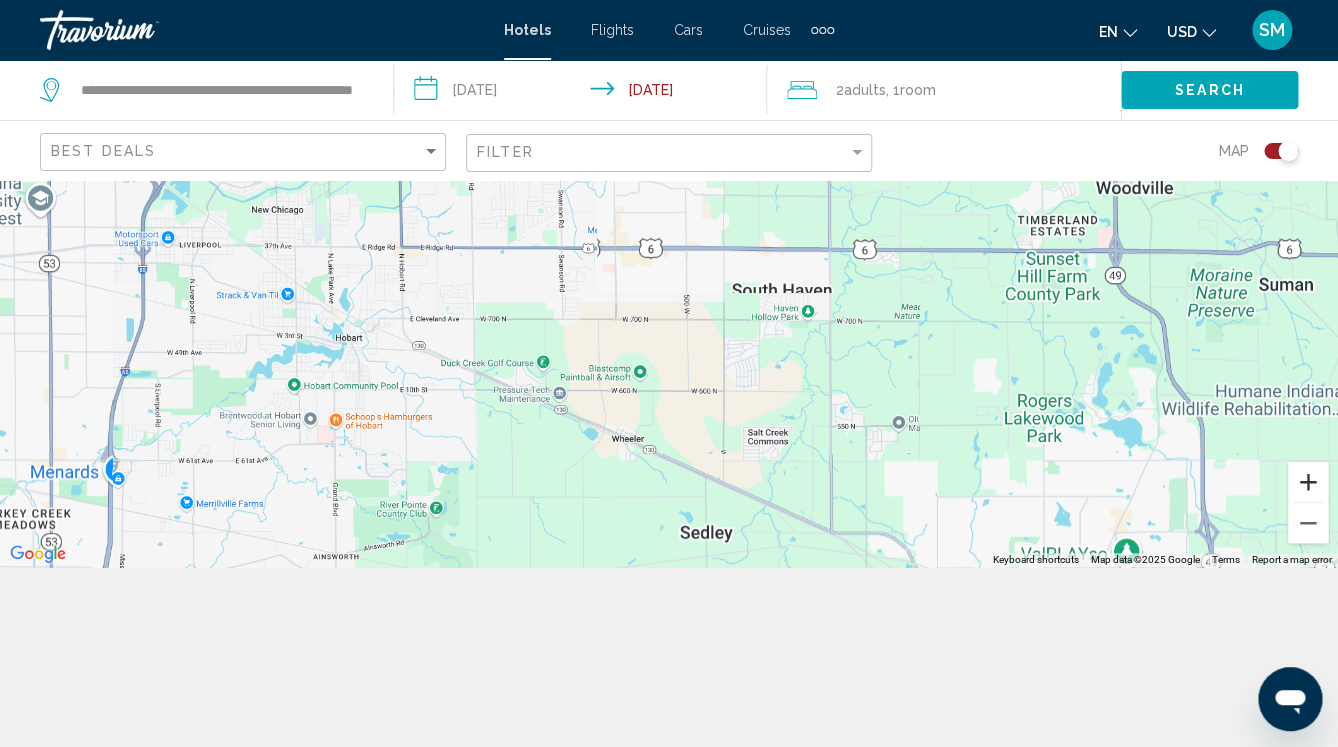 click at bounding box center [1308, 482] 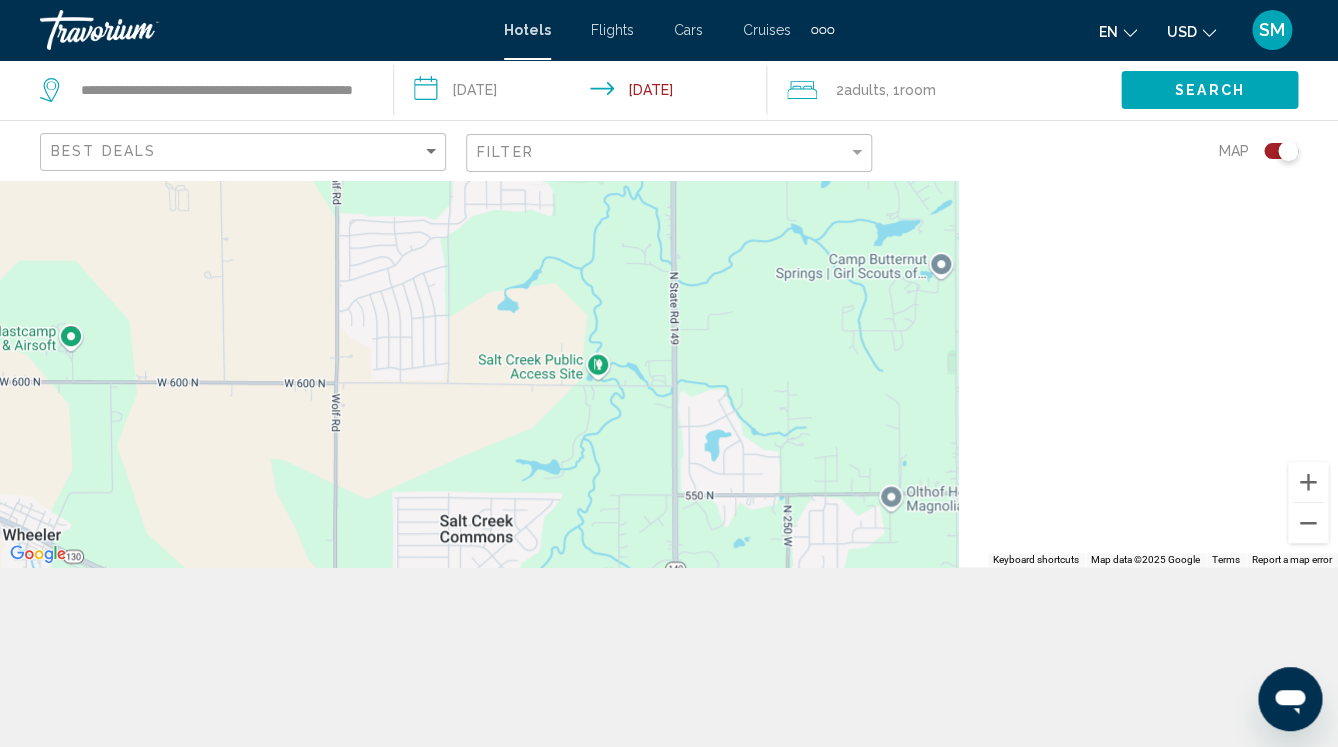 drag, startPoint x: 1014, startPoint y: 427, endPoint x: 469, endPoint y: 167, distance: 603.84186 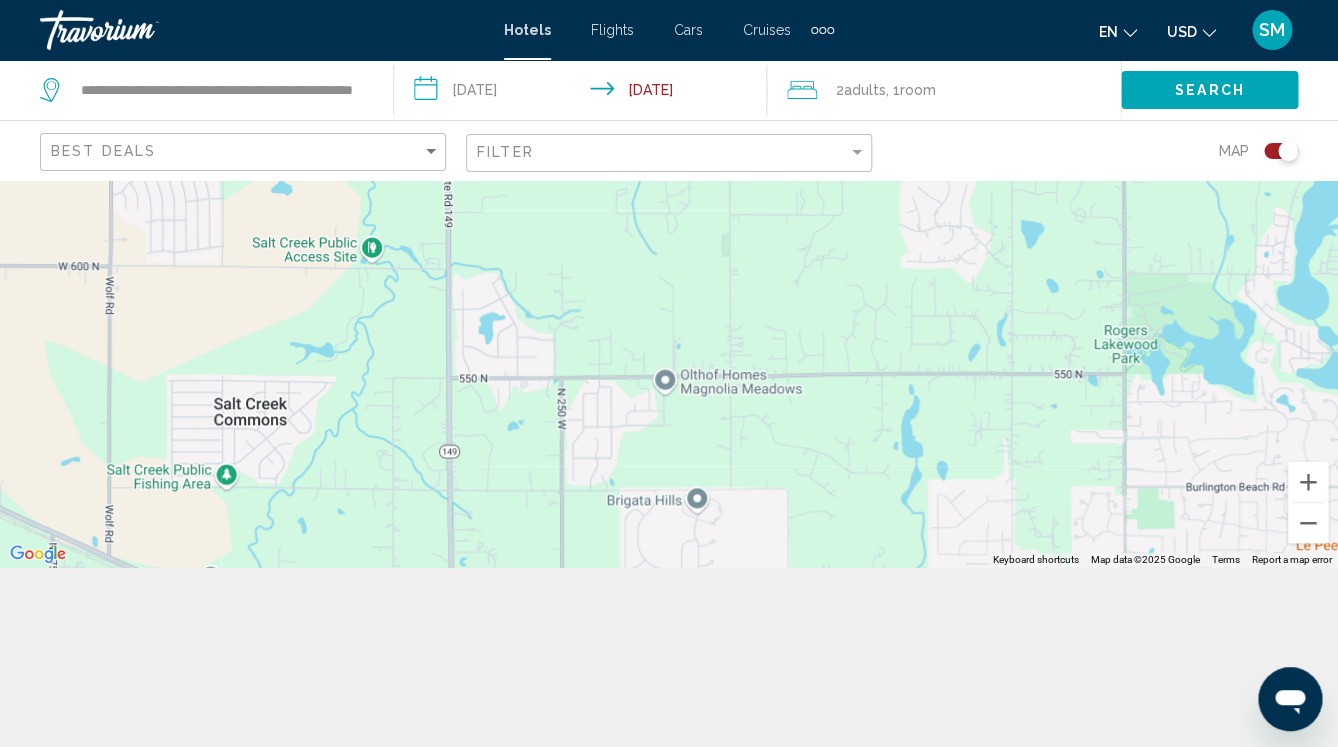 drag, startPoint x: 803, startPoint y: 408, endPoint x: 342, endPoint y: 107, distance: 550.5652 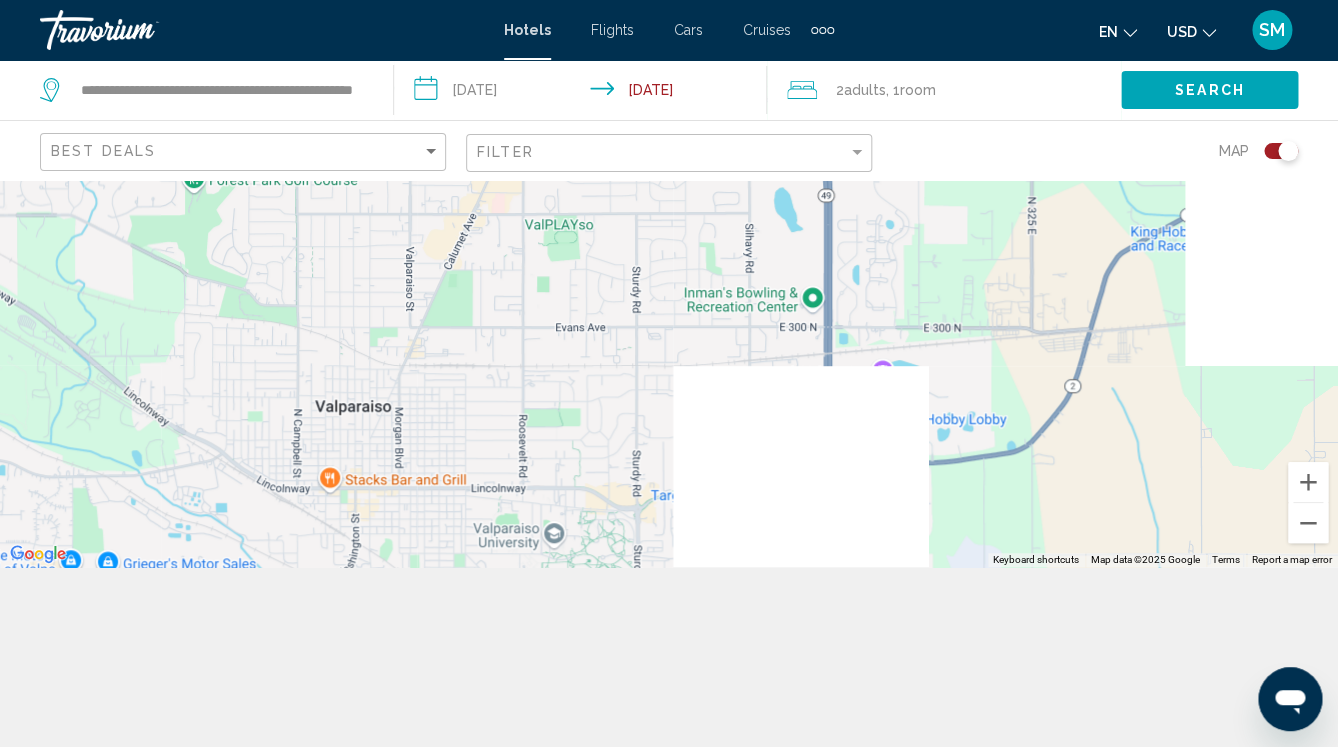 drag, startPoint x: 862, startPoint y: 396, endPoint x: 536, endPoint y: 104, distance: 437.65283 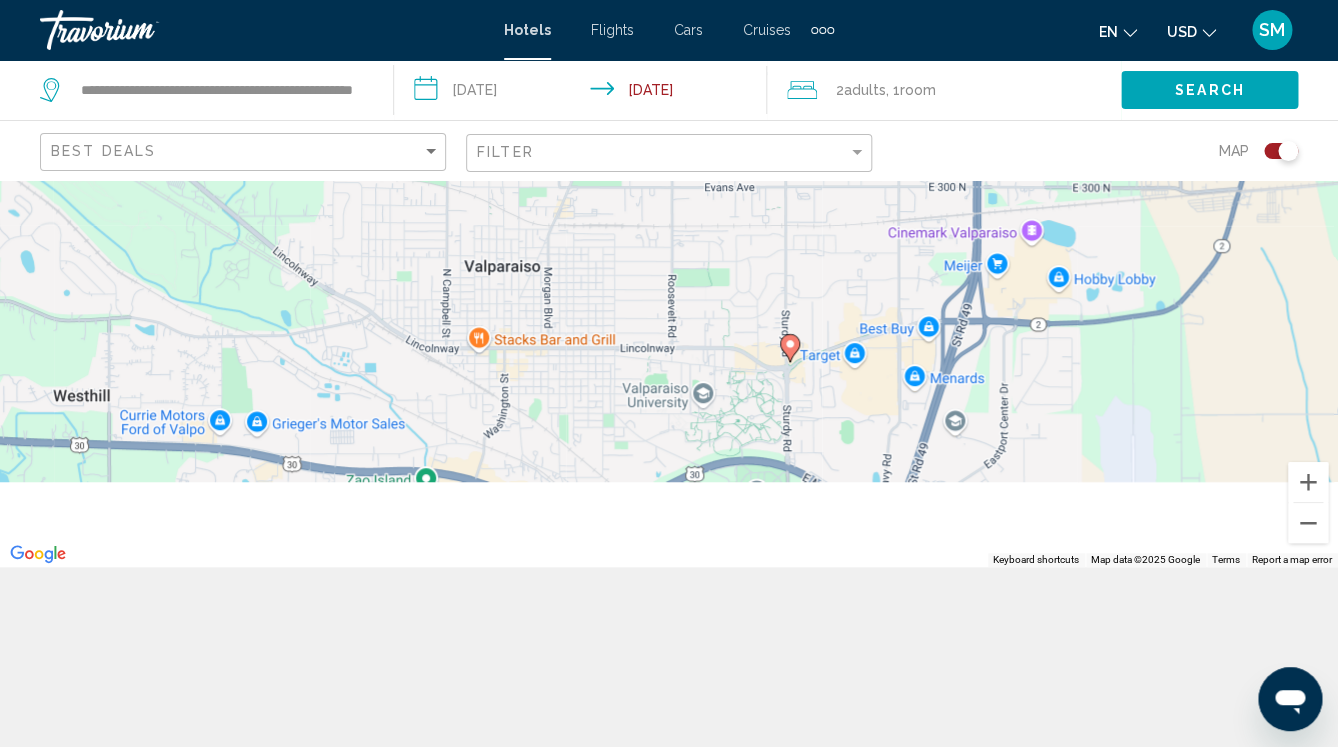 drag, startPoint x: 874, startPoint y: 444, endPoint x: 1055, endPoint y: 303, distance: 229.43845 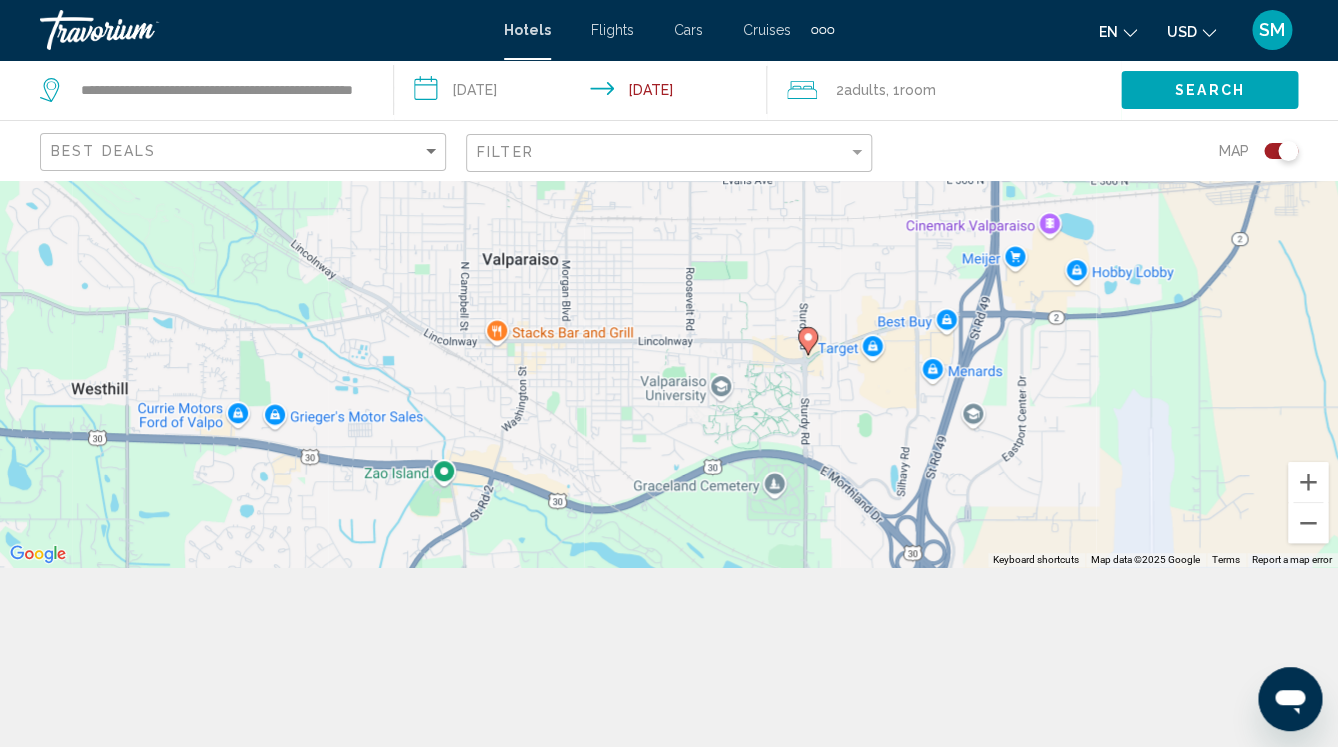 click 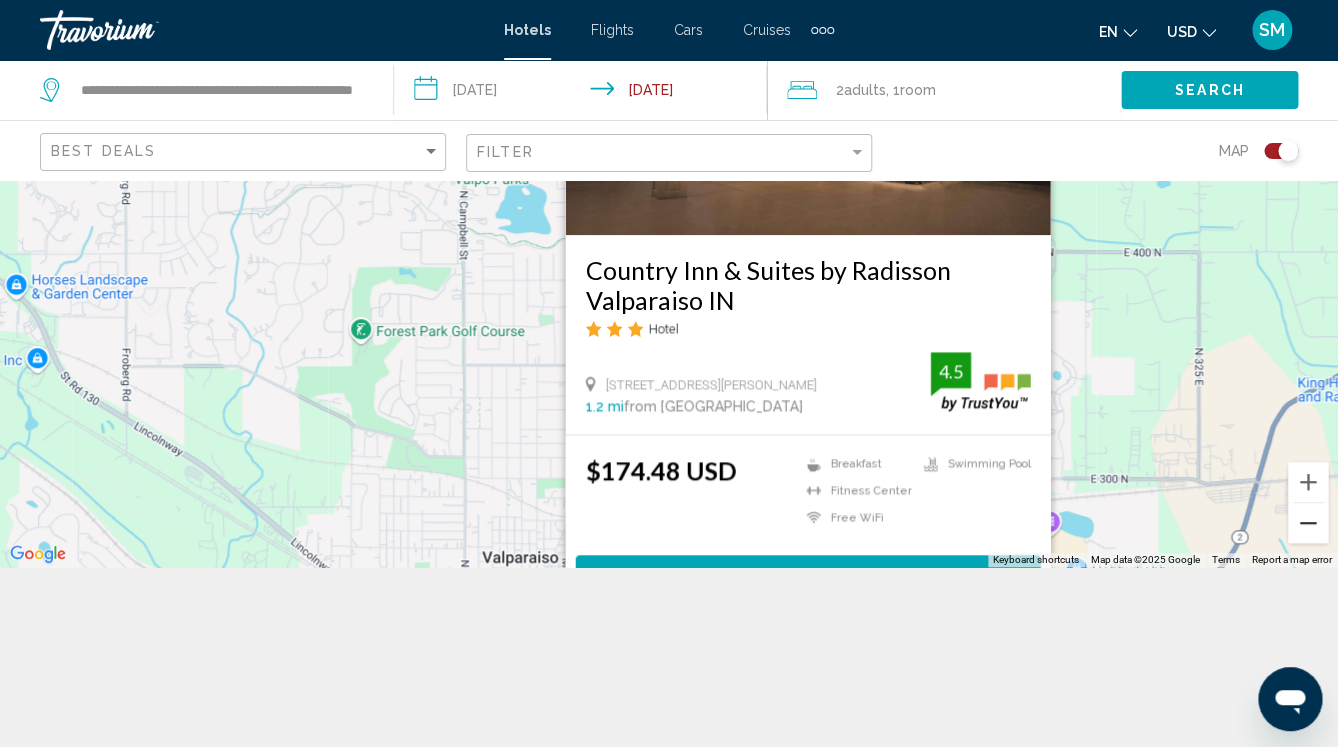 click at bounding box center (1308, 523) 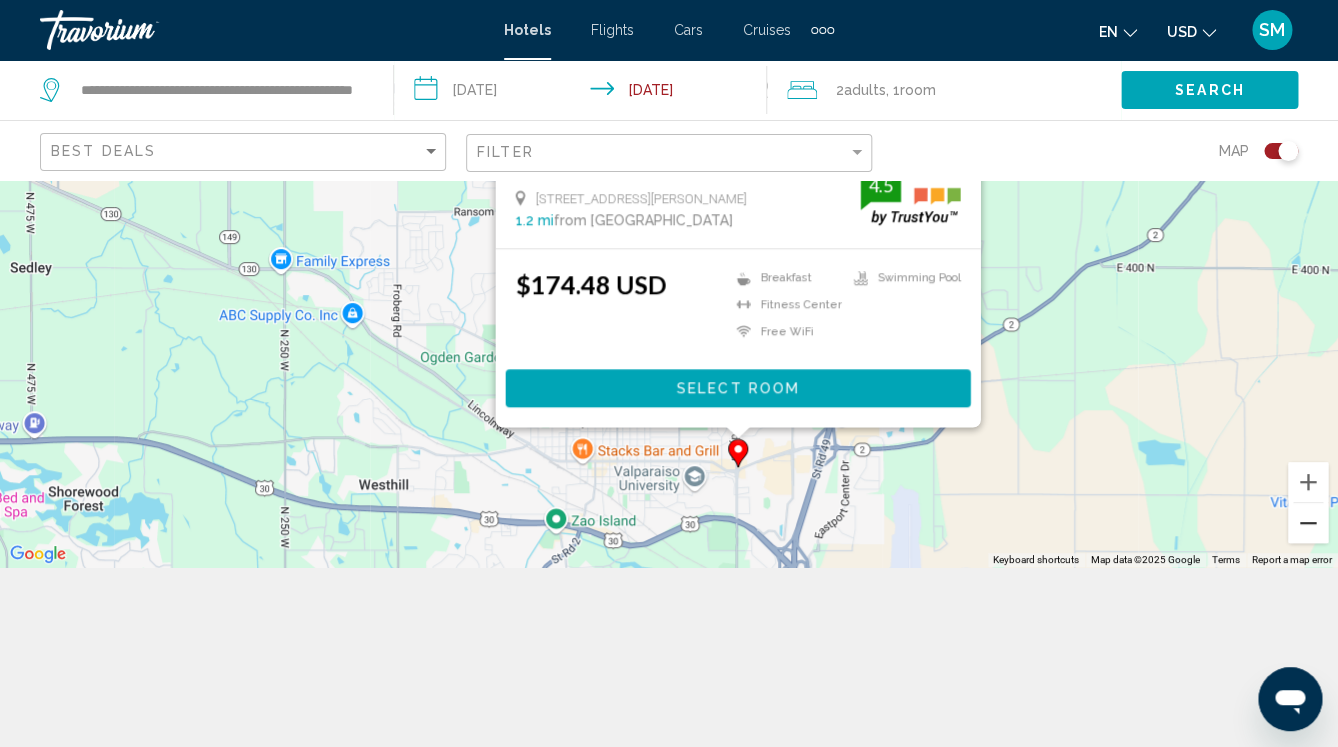 click at bounding box center [1308, 523] 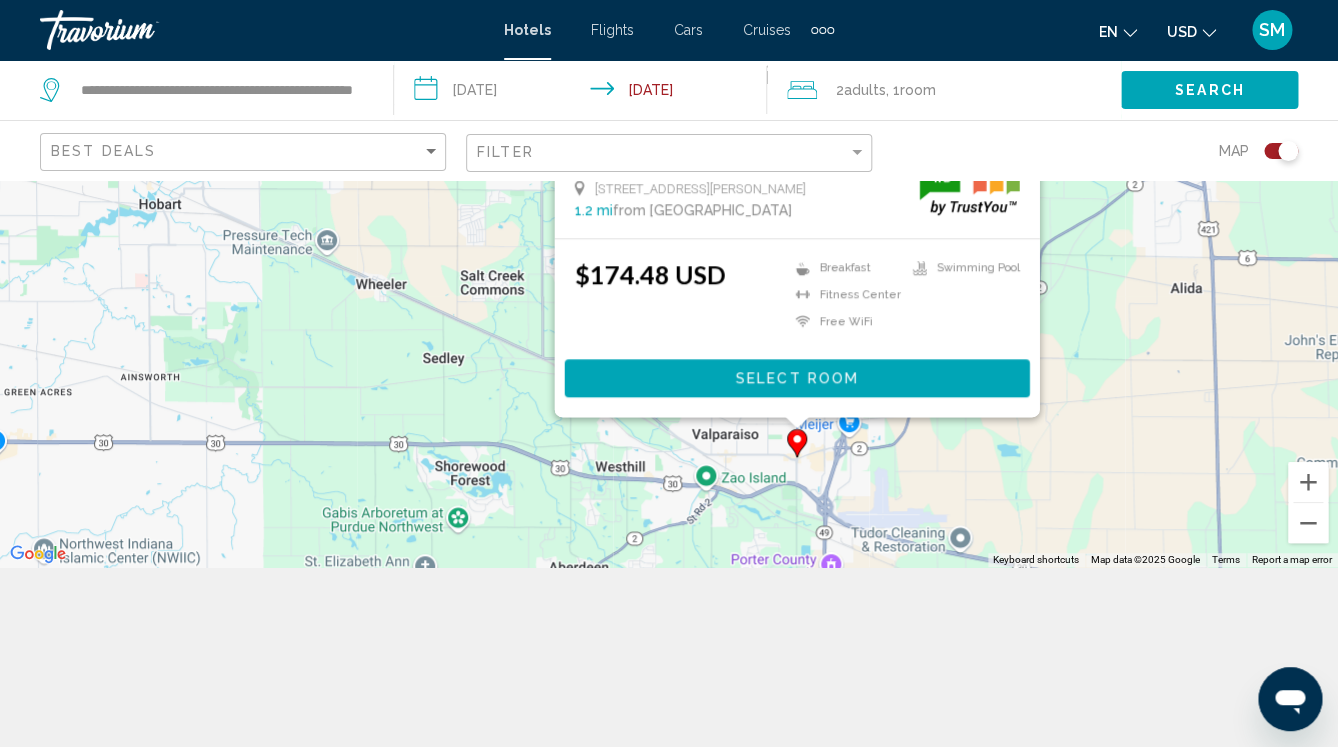drag, startPoint x: 968, startPoint y: 490, endPoint x: 1072, endPoint y: 578, distance: 136.23509 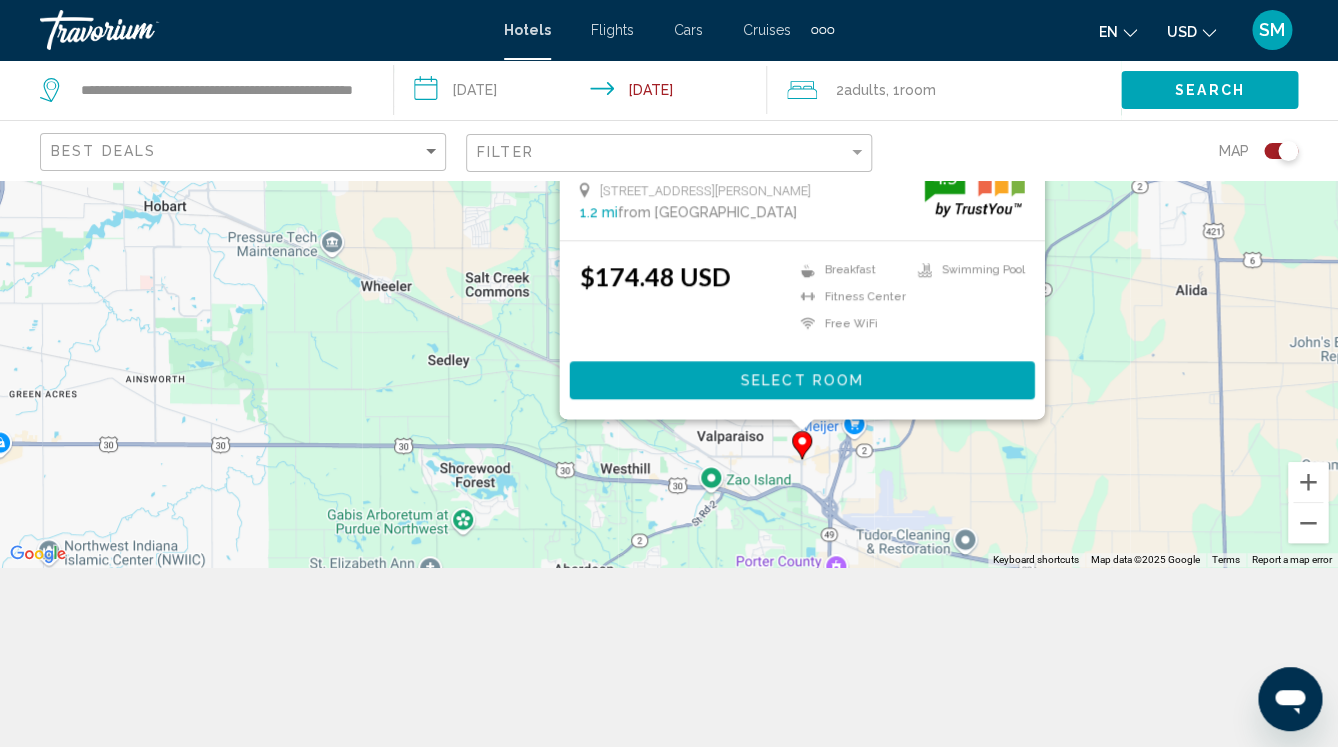 click on "To navigate, press the arrow keys. To activate drag with keyboard, press Alt + Enter. Once in keyboard drag state, use the arrow keys to move the marker. To complete the drag, press the Enter key. To cancel, press Escape.  Country Inn & Suites by Radisson Valparaiso IN
Hotel
[STREET_ADDRESS][PERSON_NAME] 1.2 mi  from [GEOGRAPHIC_DATA] from hotel 4.5 $174.48 USD
Breakfast
[GEOGRAPHIC_DATA]
Free WiFi
Swimming Pool  4.5 Select Room" at bounding box center (669, 283) 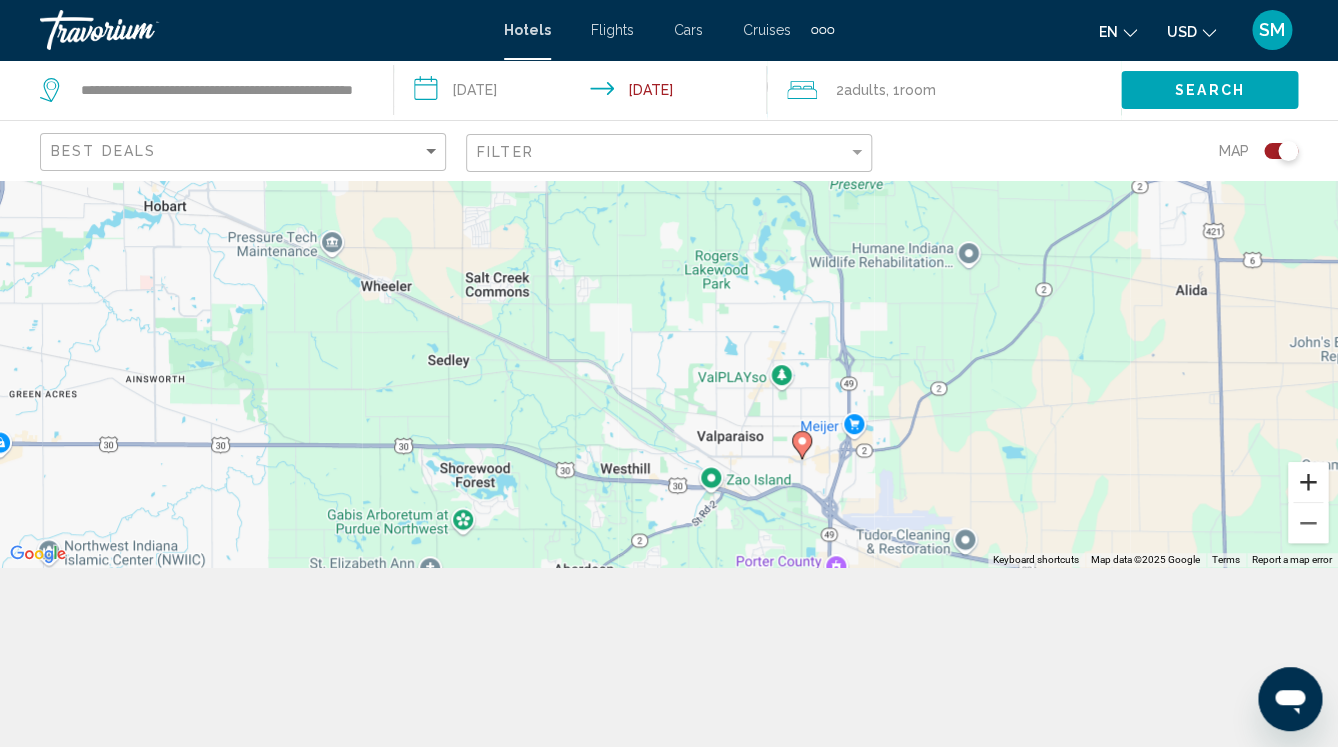 click at bounding box center (1308, 482) 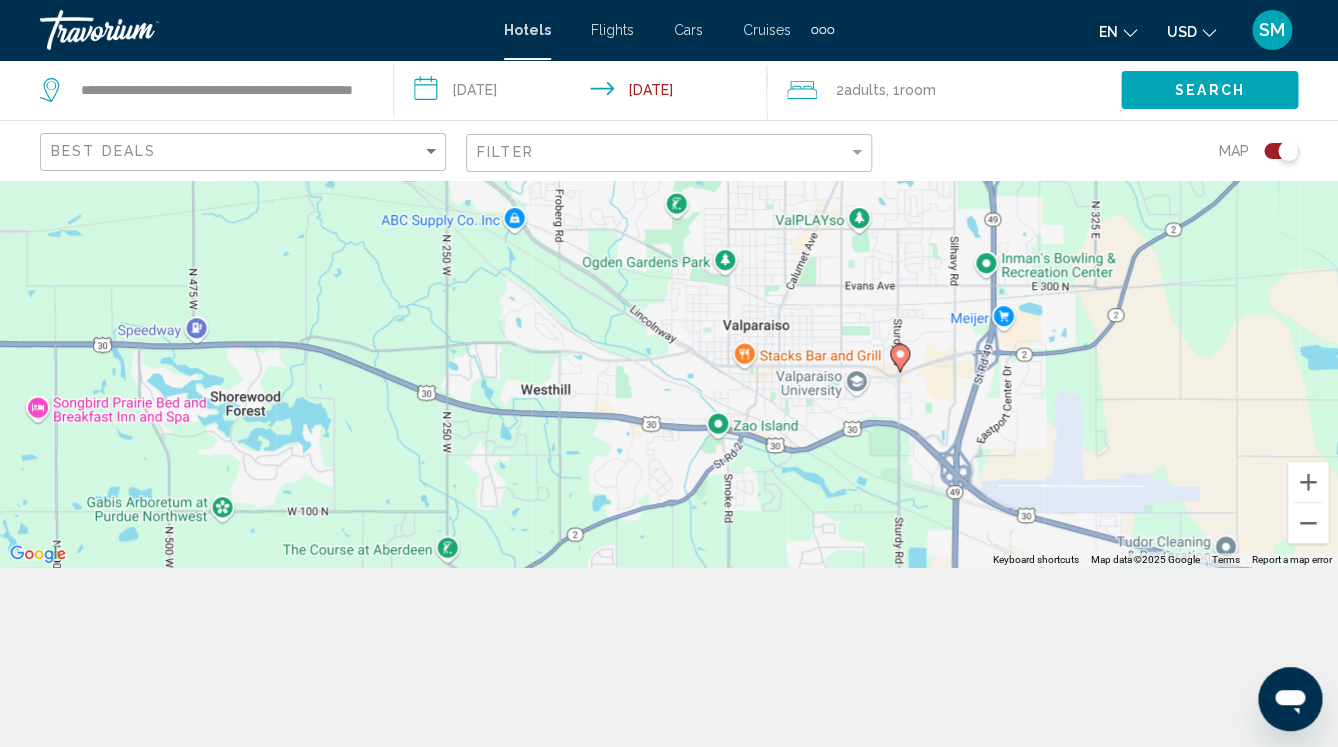 drag, startPoint x: 1045, startPoint y: 476, endPoint x: 1008, endPoint y: 205, distance: 273.51416 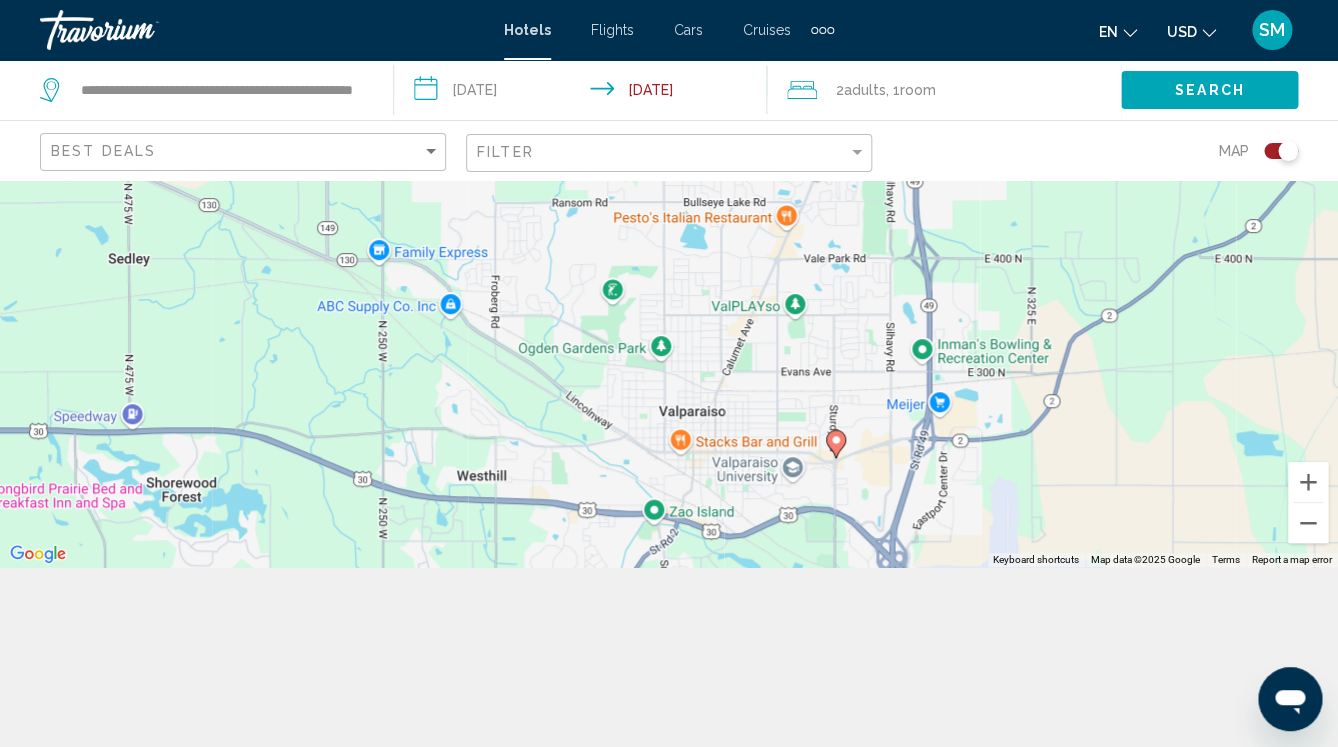 drag, startPoint x: 971, startPoint y: 426, endPoint x: 902, endPoint y: 505, distance: 104.89042 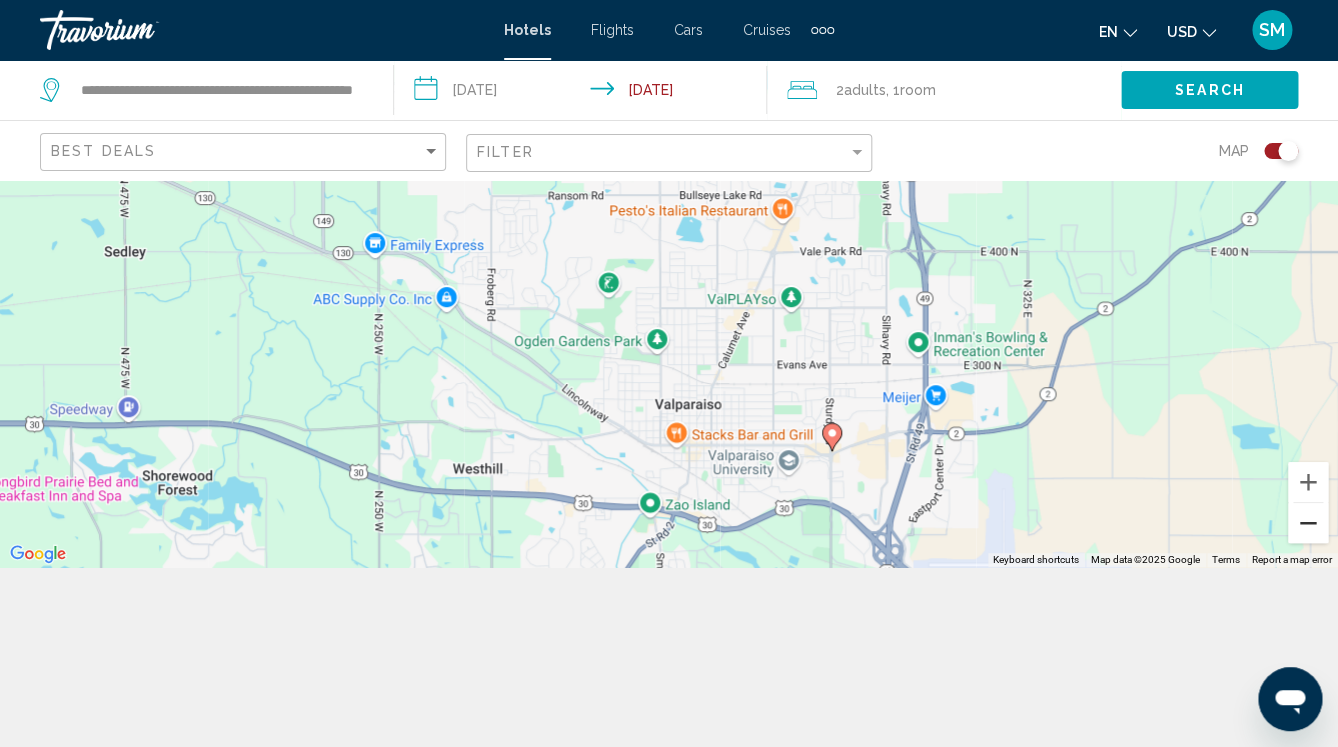 click at bounding box center (1308, 523) 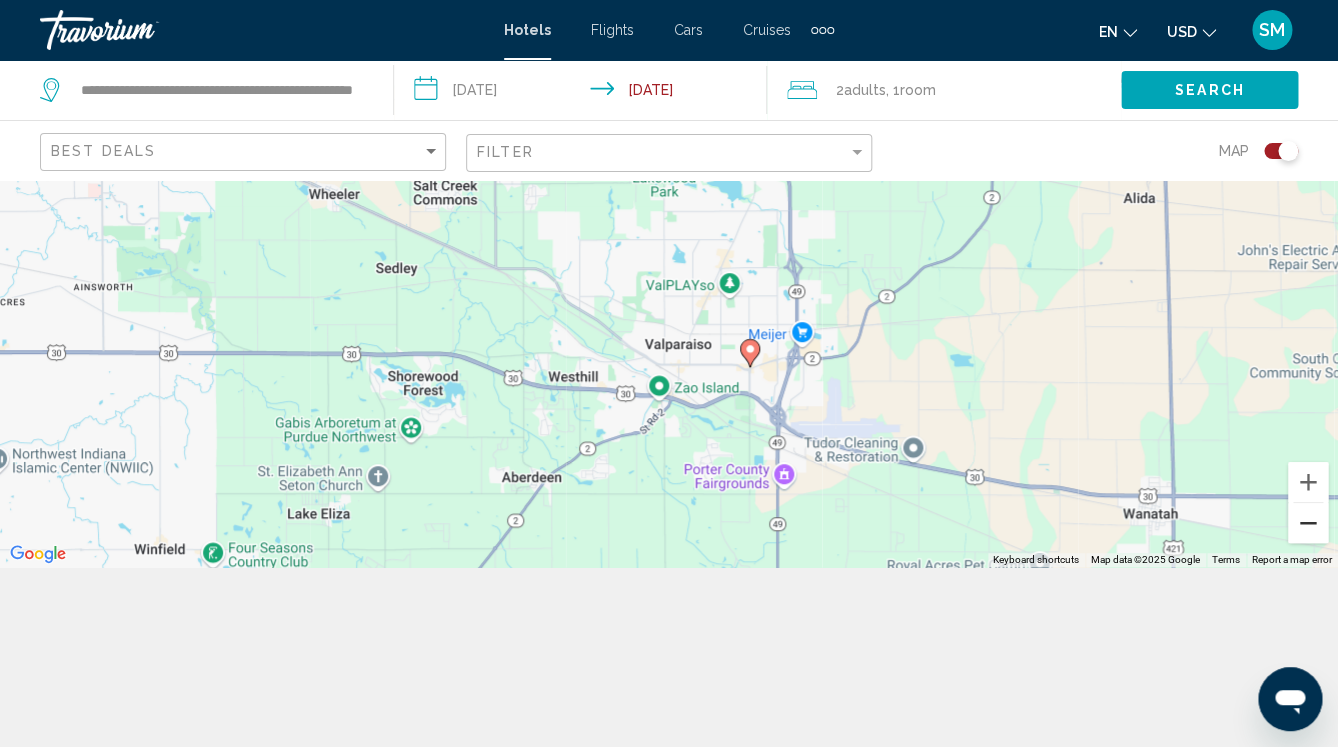 click at bounding box center (1308, 523) 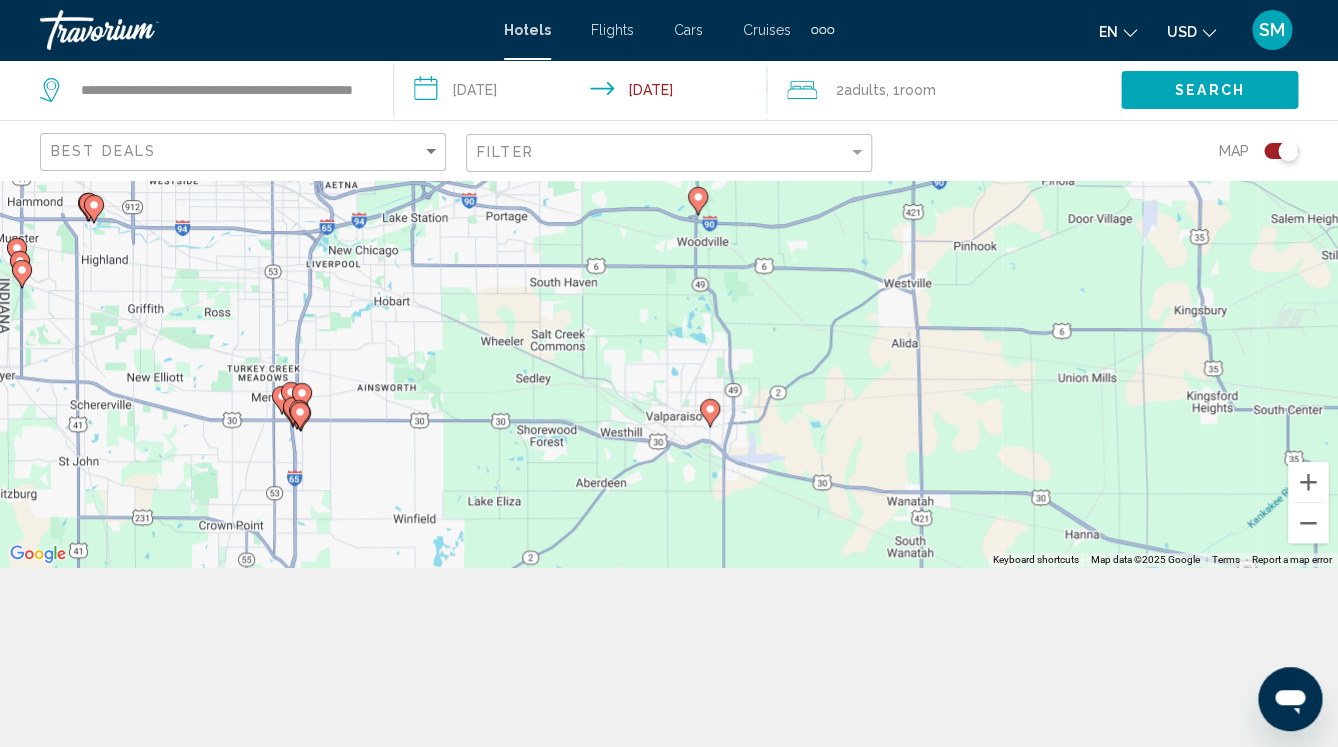 drag, startPoint x: 838, startPoint y: 426, endPoint x: 838, endPoint y: 532, distance: 106 